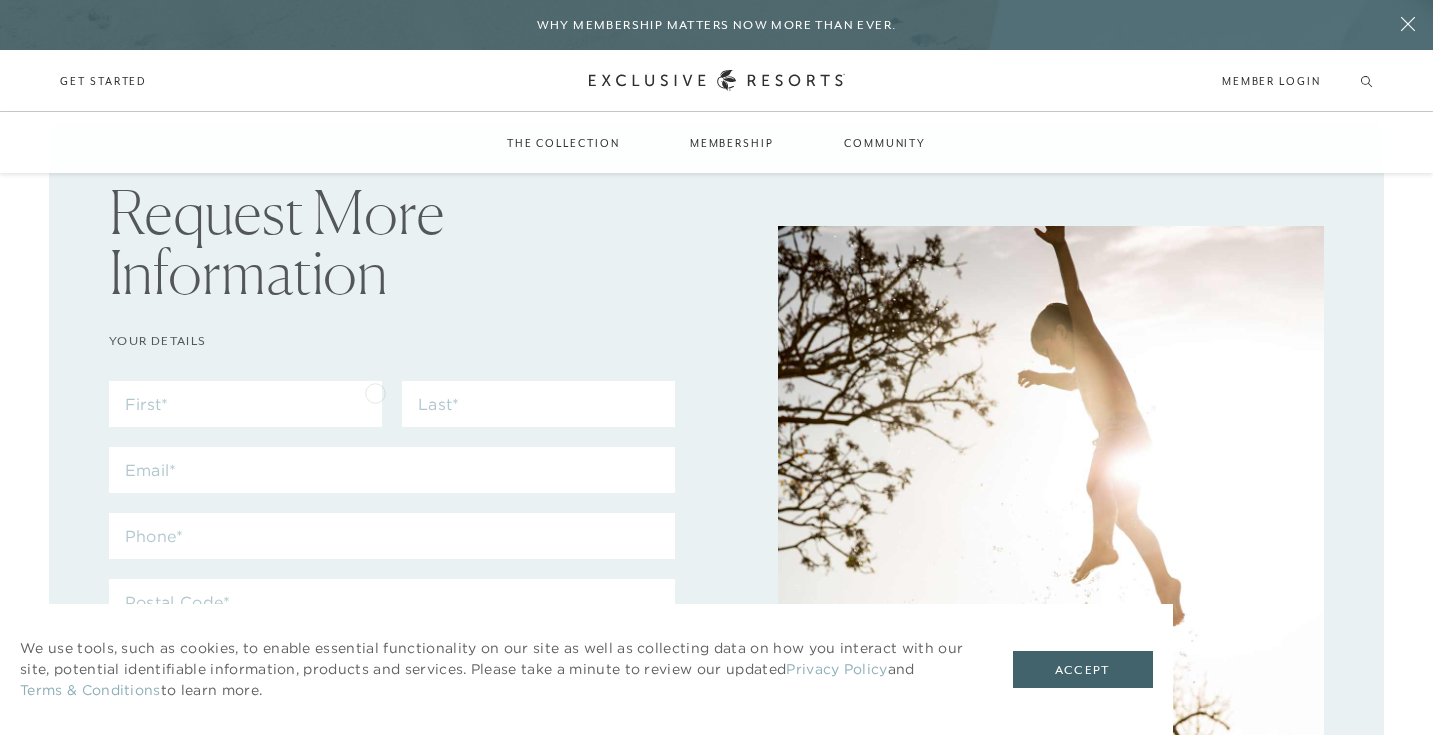 scroll, scrollTop: 571, scrollLeft: 0, axis: vertical 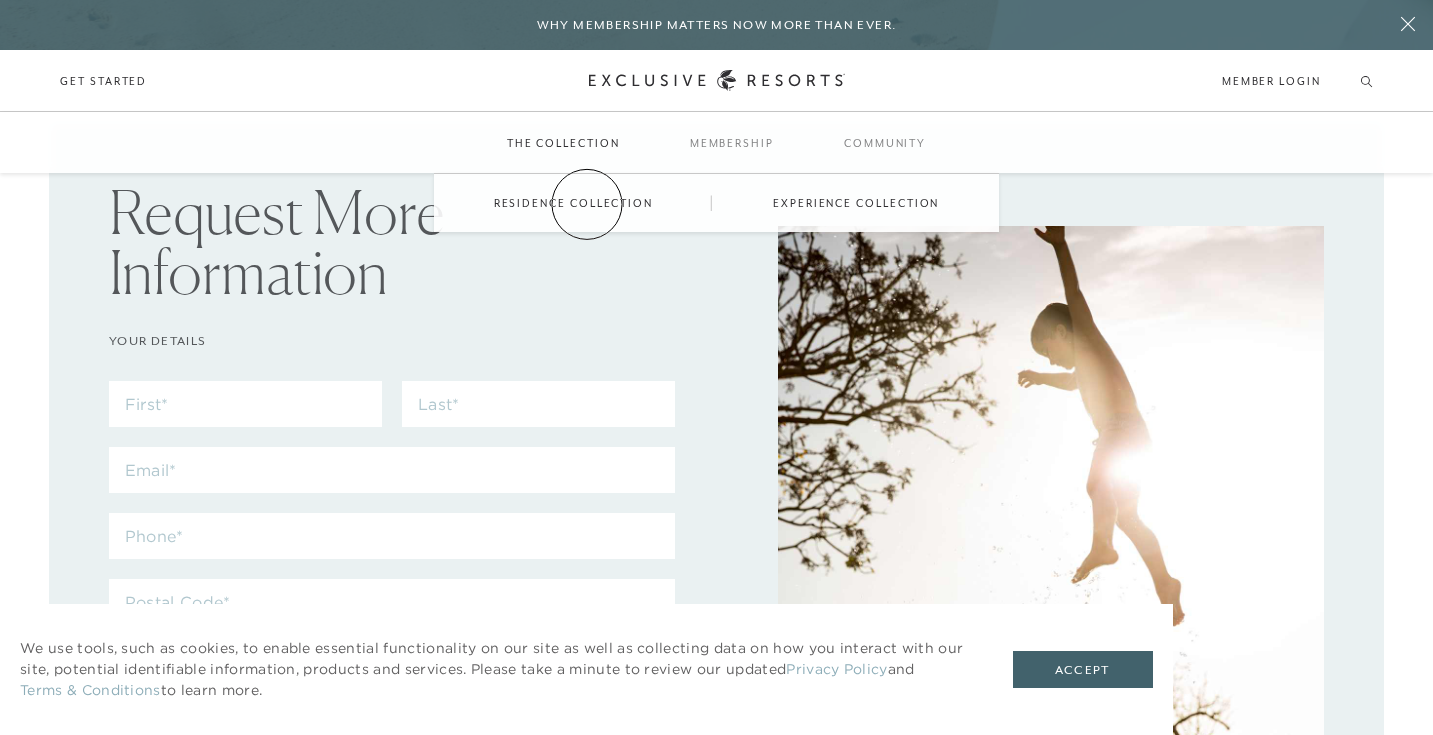 click on "Residence Collection" at bounding box center [573, 203] 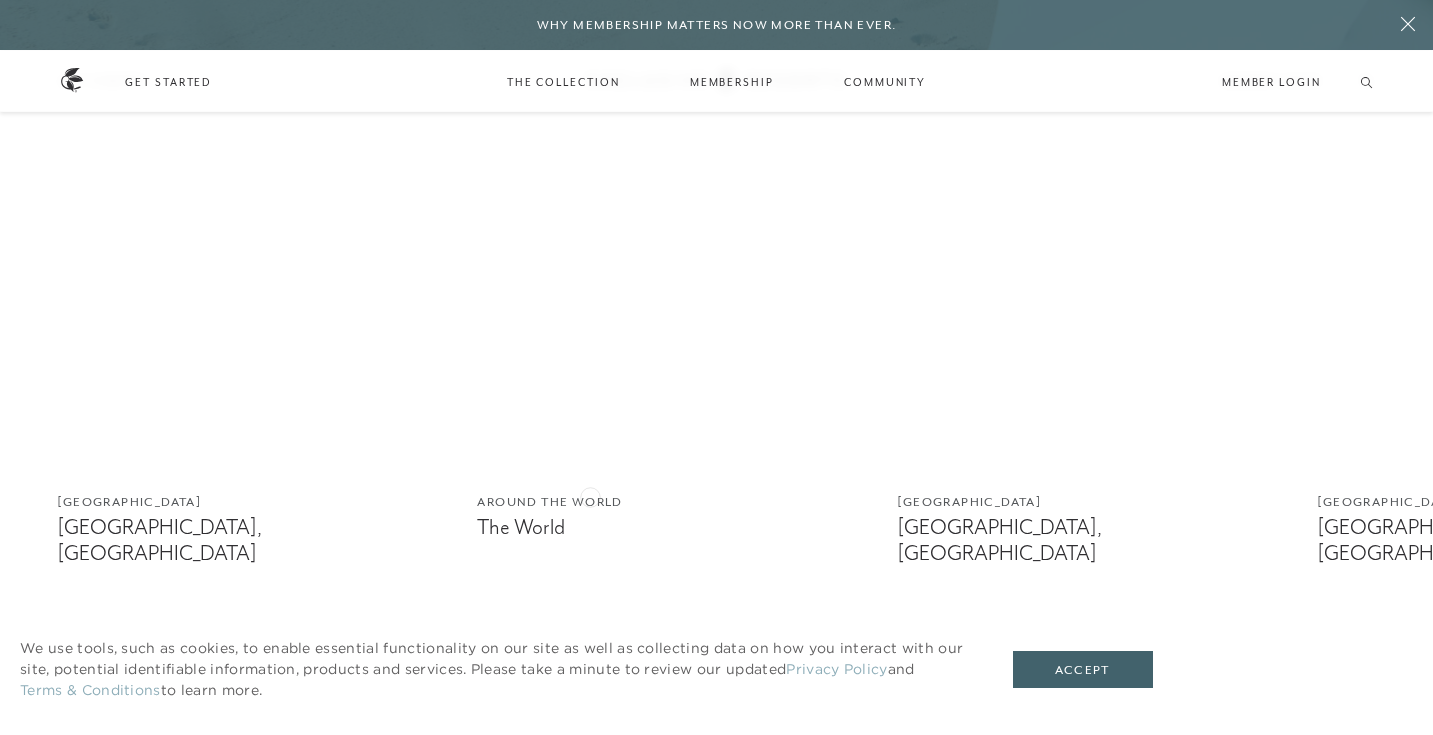 scroll, scrollTop: 0, scrollLeft: 0, axis: both 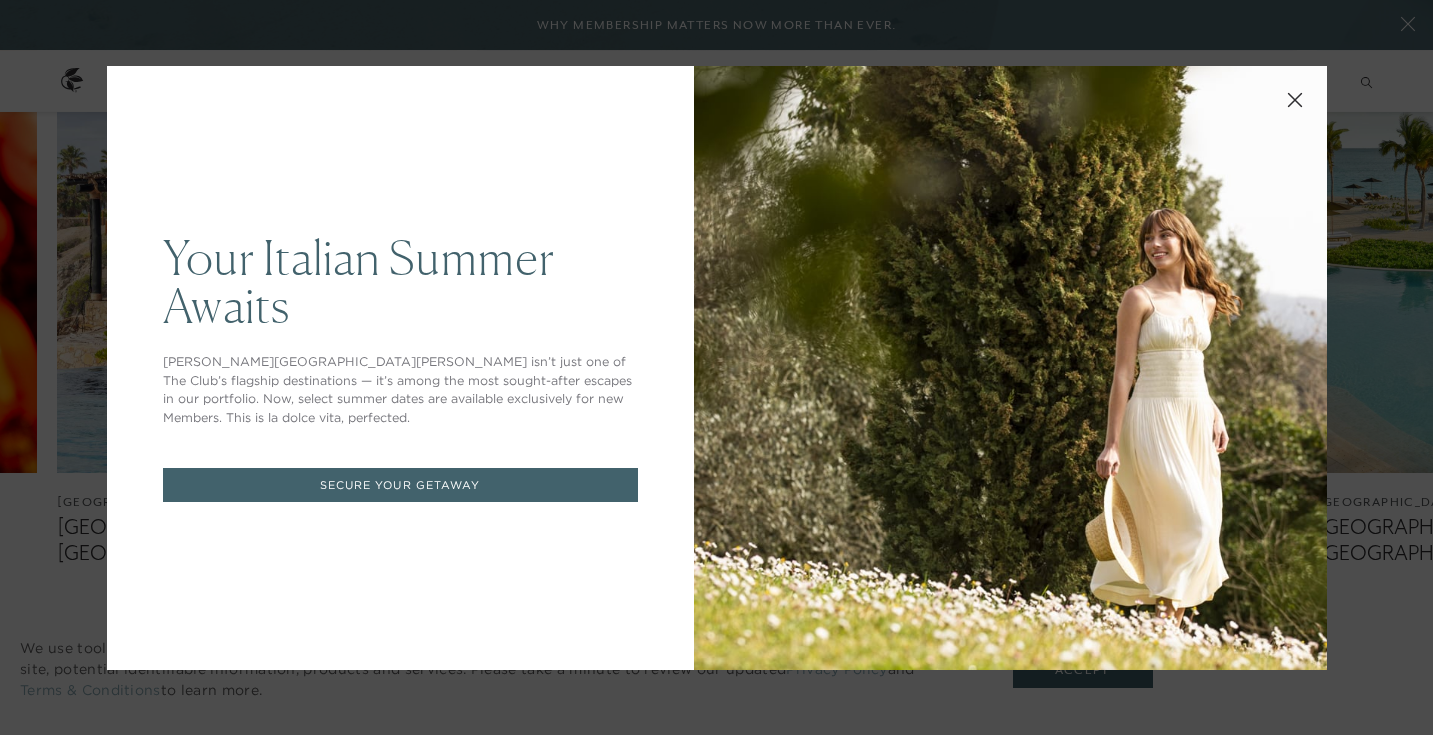 click 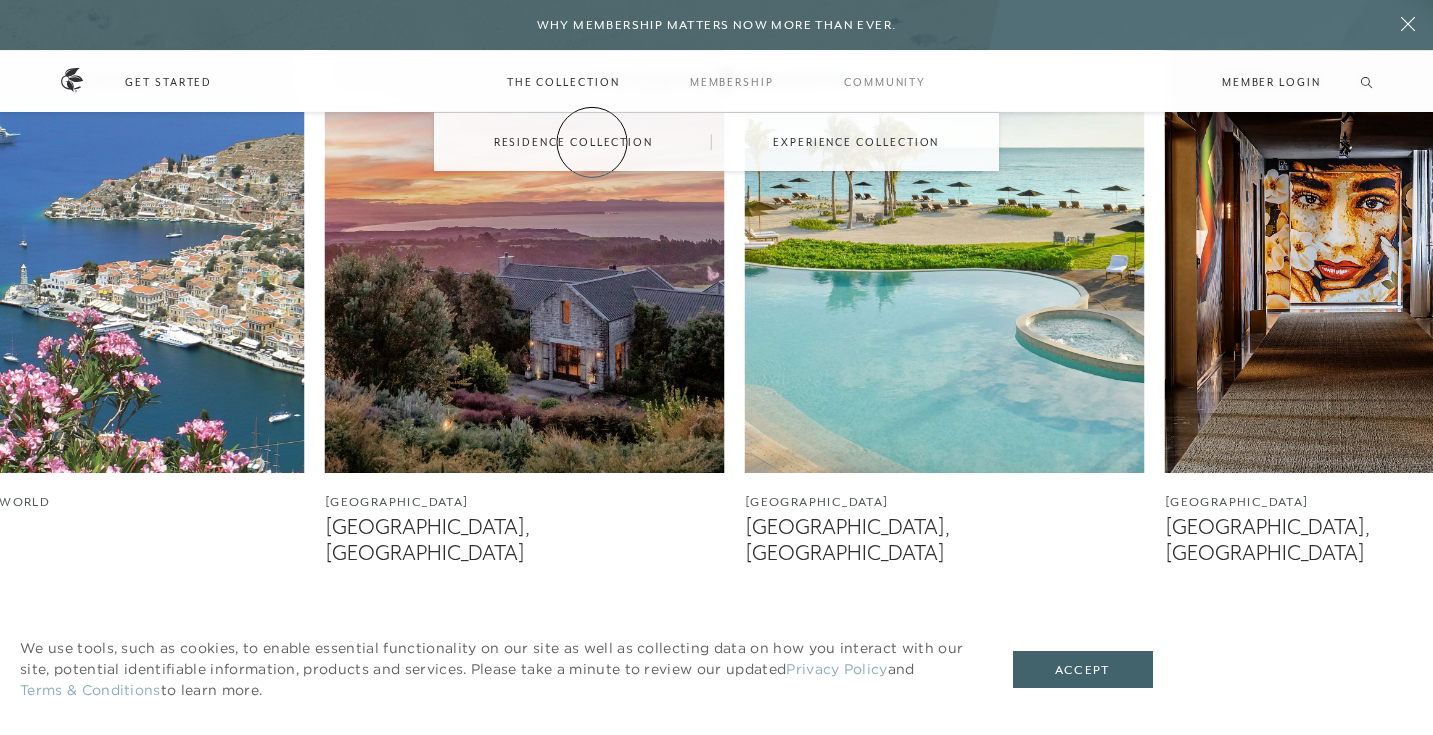 click on "Residence Collection" at bounding box center (573, 142) 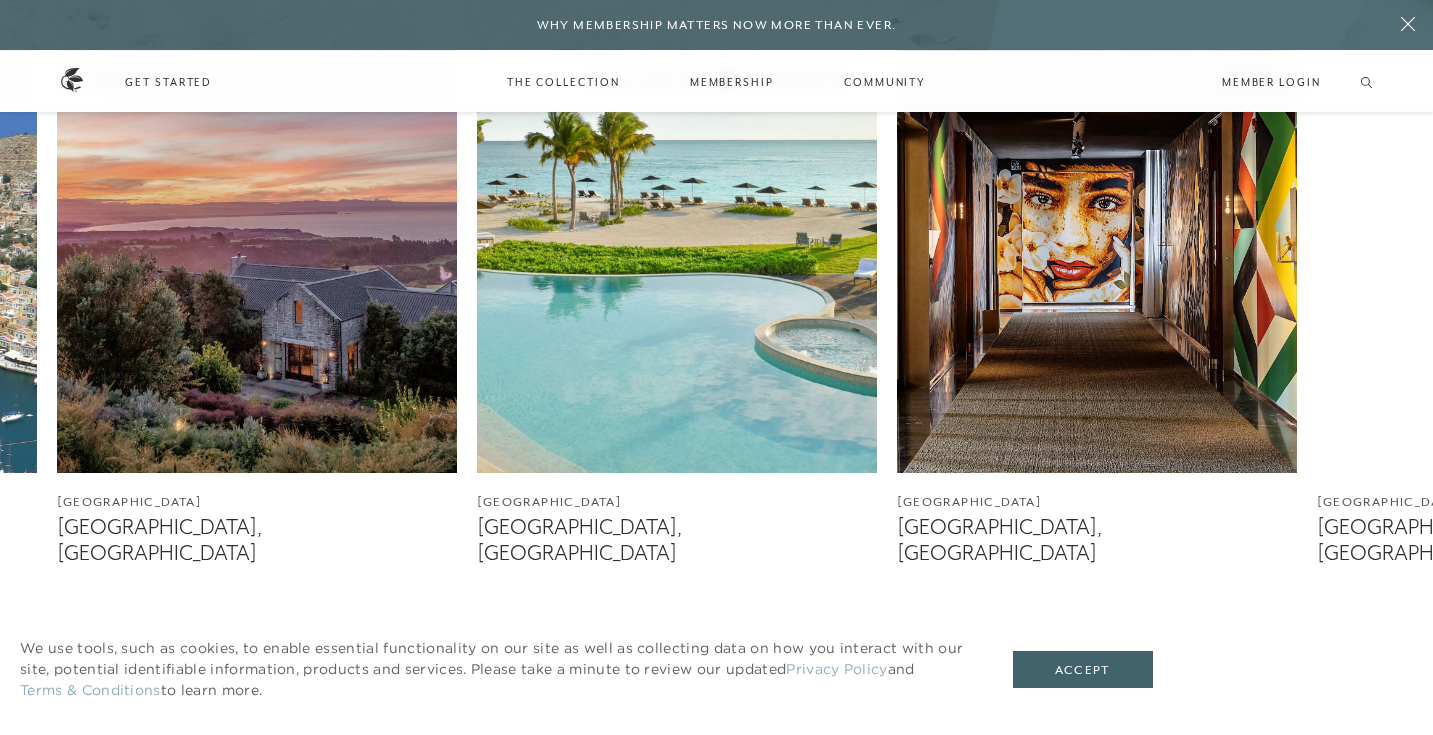 scroll, scrollTop: 1263, scrollLeft: 0, axis: vertical 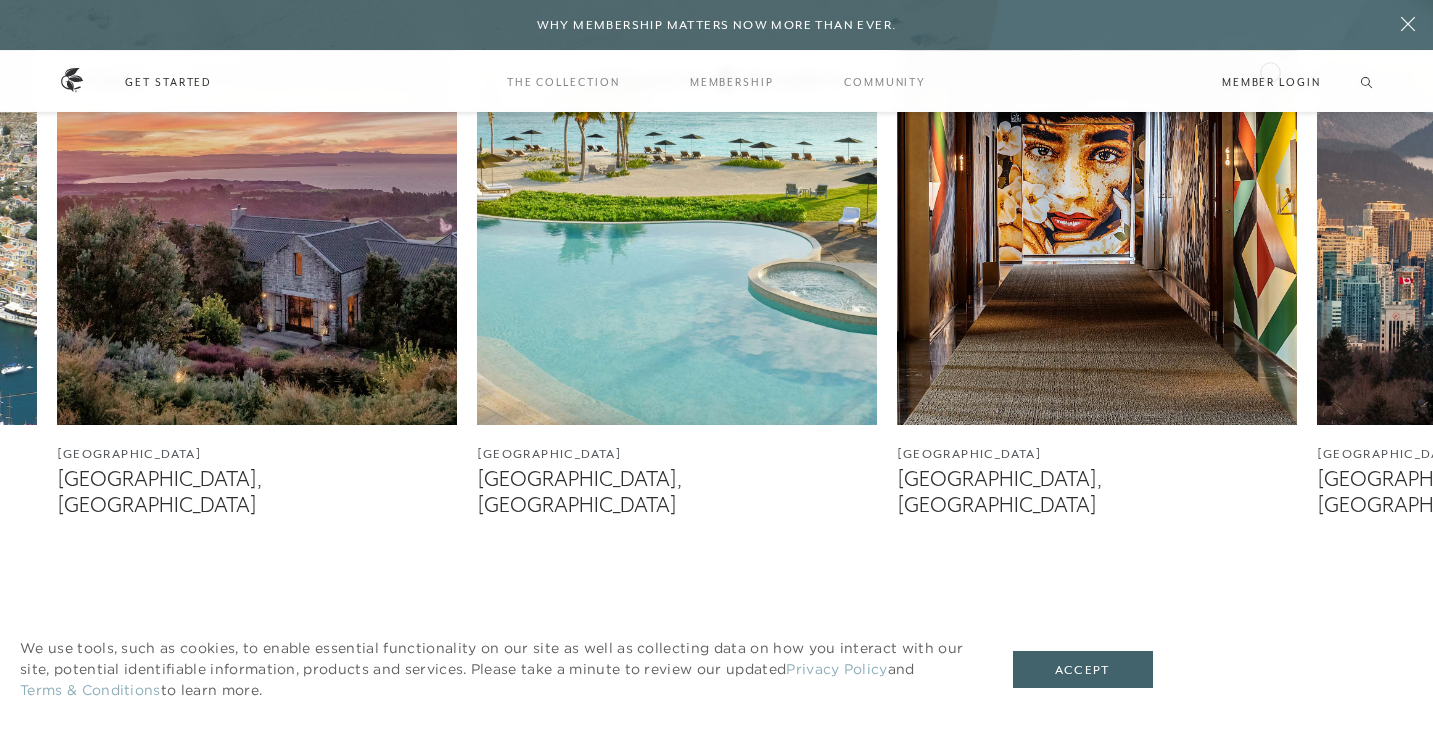 click on "Member Login" at bounding box center (1271, 82) 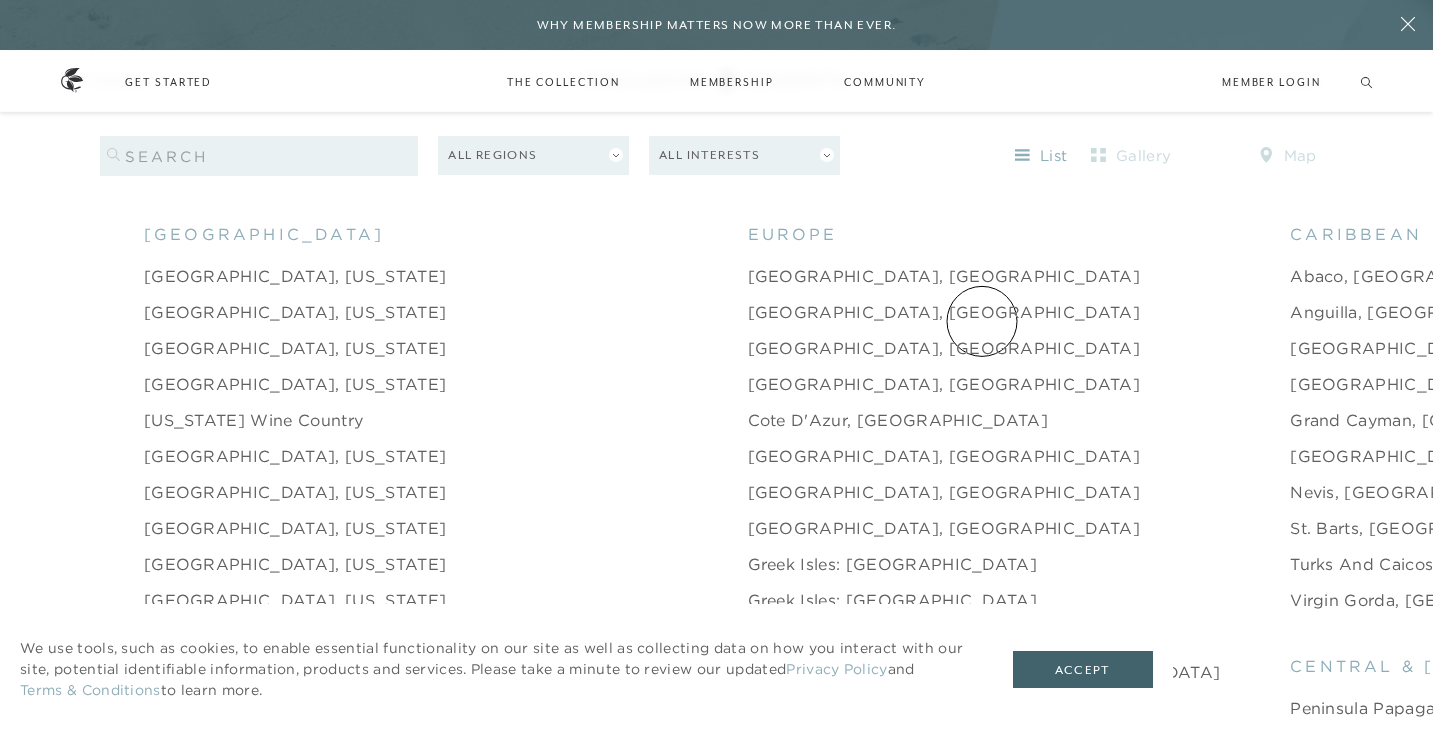 scroll, scrollTop: 1956, scrollLeft: 0, axis: vertical 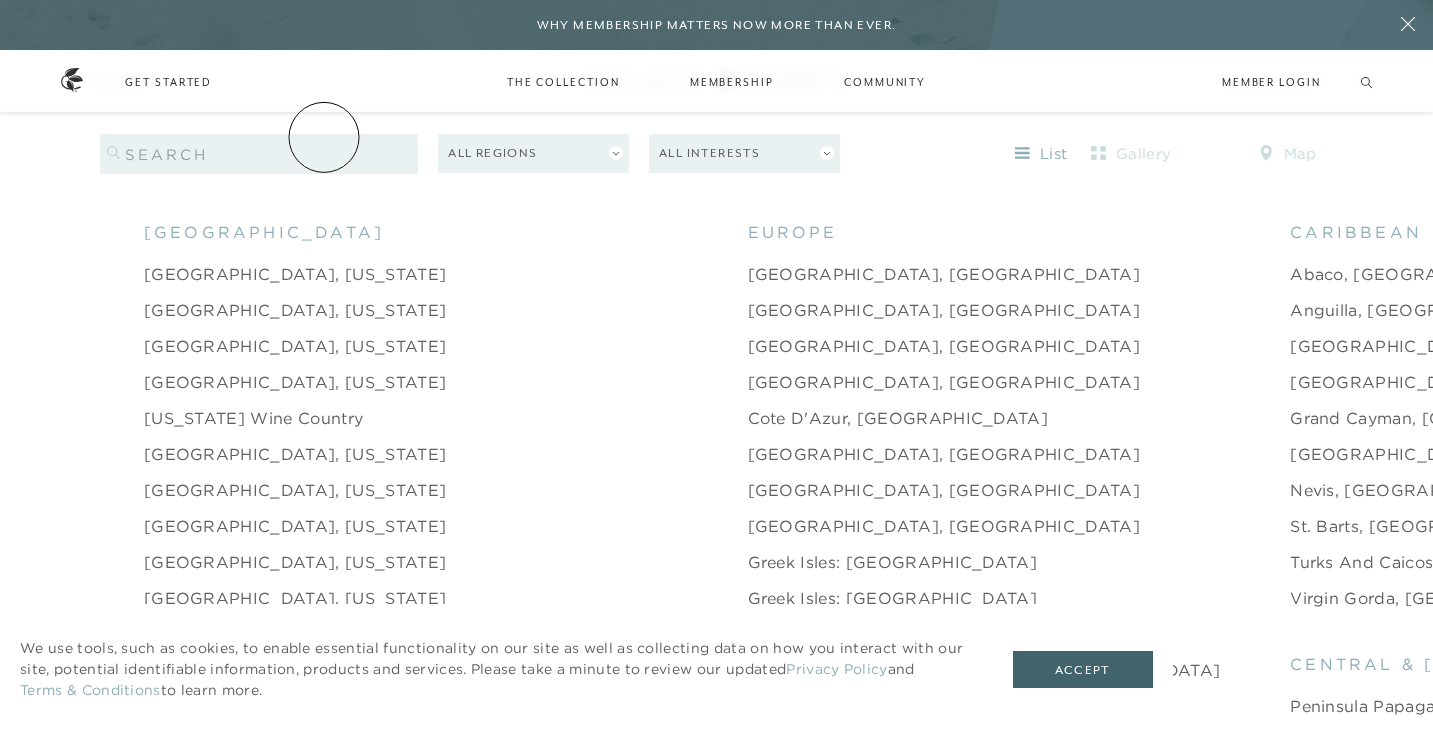 click on "Skip to main content Why Membership Matters Now More Than Ever. For the Well-Traveled Future-Proof. Passport-Ready. You can’t control the economy. But you can control how — and where — you spend your most valuable currency: time. As costs climb and markets fluctuate, The Club’s set-pricing model — backed by a $1B portfolio of owned and operated real estate — offers something increasingly rare: value you can plan around. READ MORE Schedule a Meeting Get Started Visit home page  Member Login  Schedule a Meeting Get Started Back The Collection  Find paradise. 350+ residences. 75+ coveted destinations. Overview Residence Collection Experience Collection Back Membership  A club. A community. A way of life. Overview  Services & Standards  How it Works VIP Benefits Inquire now Back Community  Join The Club. Build a Network. Overview Club Journal Search  Search  Inquire about membership  Member Login  Schedule a Meeting Get Started The Collection Residence Collection Experience Collection Membership" at bounding box center (716, 86) 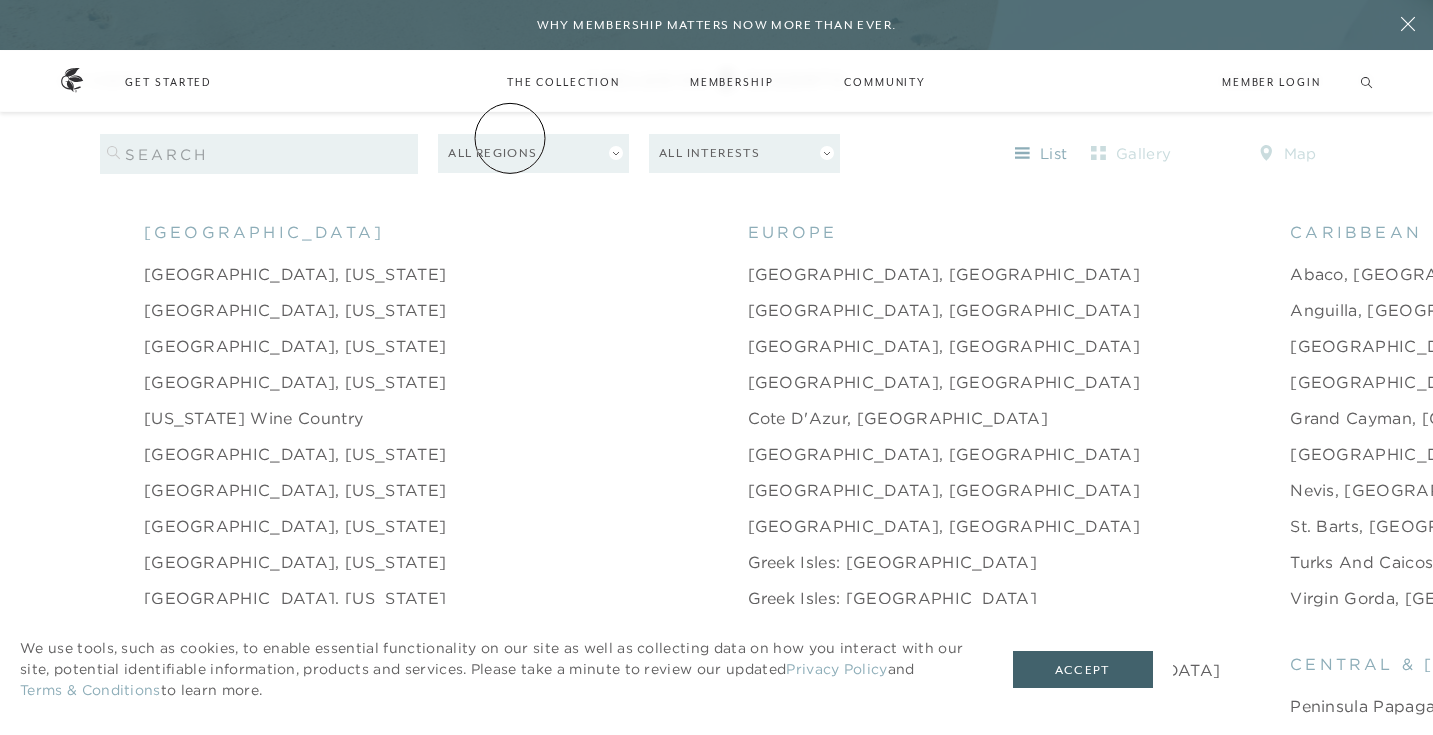 click on "Skip to main content Why Membership Matters Now More Than Ever. For the Well-Traveled Future-Proof. Passport-Ready. You can’t control the economy. But you can control how — and where — you spend your most valuable currency: time. As costs climb and markets fluctuate, The Club’s set-pricing model — backed by a $1B portfolio of owned and operated real estate — offers something increasingly rare: value you can plan around. READ MORE Schedule a Meeting Get Started Visit home page  Member Login  Schedule a Meeting Get Started Back The Collection  Find paradise. 350+ residences. 75+ coveted destinations. Overview Residence Collection Experience Collection Back Membership  A club. A community. A way of life. Overview  Services & Standards  How it Works VIP Benefits Inquire now Back Community  Join The Club. Build a Network. Overview Club Journal Search  Search  Inquire about membership  Member Login  Schedule a Meeting Get Started The Collection Residence Collection Experience Collection Membership" at bounding box center [716, 86] 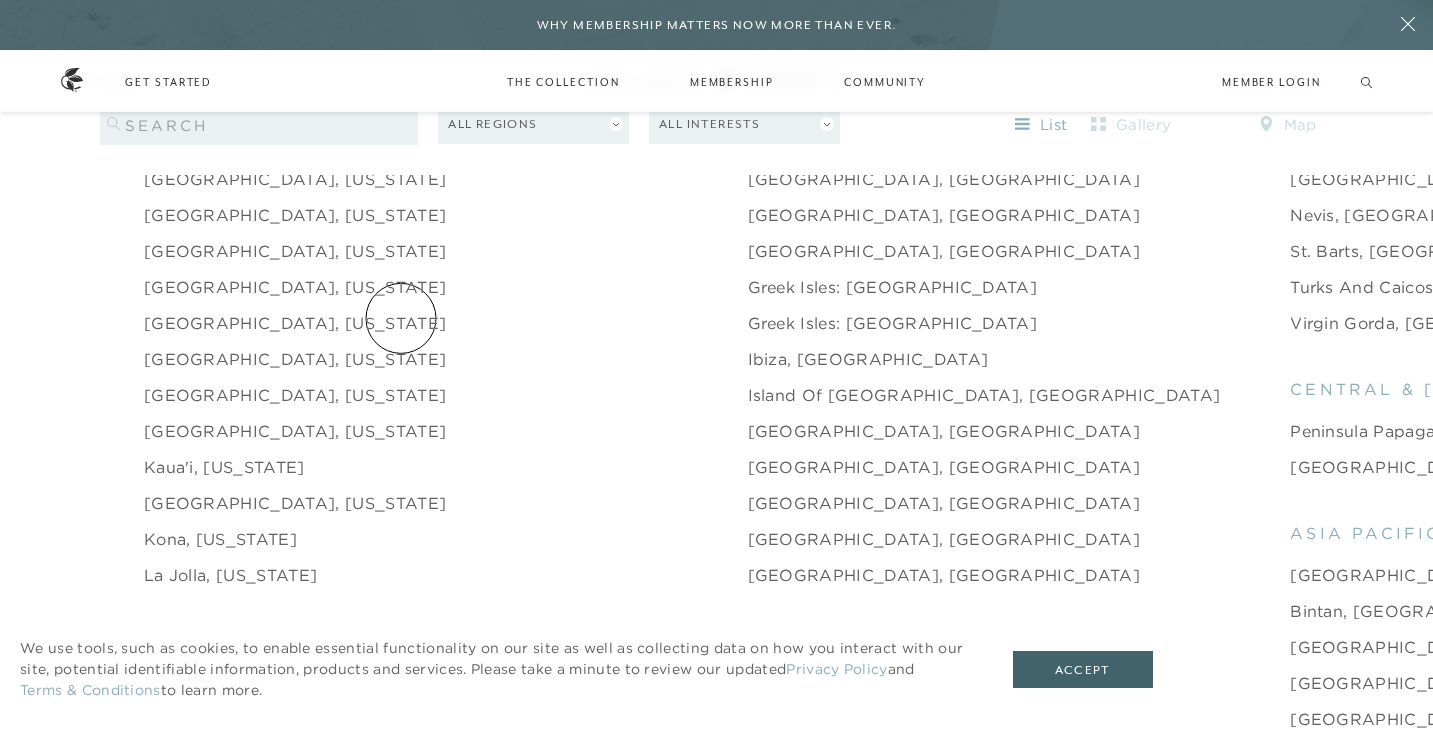 scroll, scrollTop: 2197, scrollLeft: 0, axis: vertical 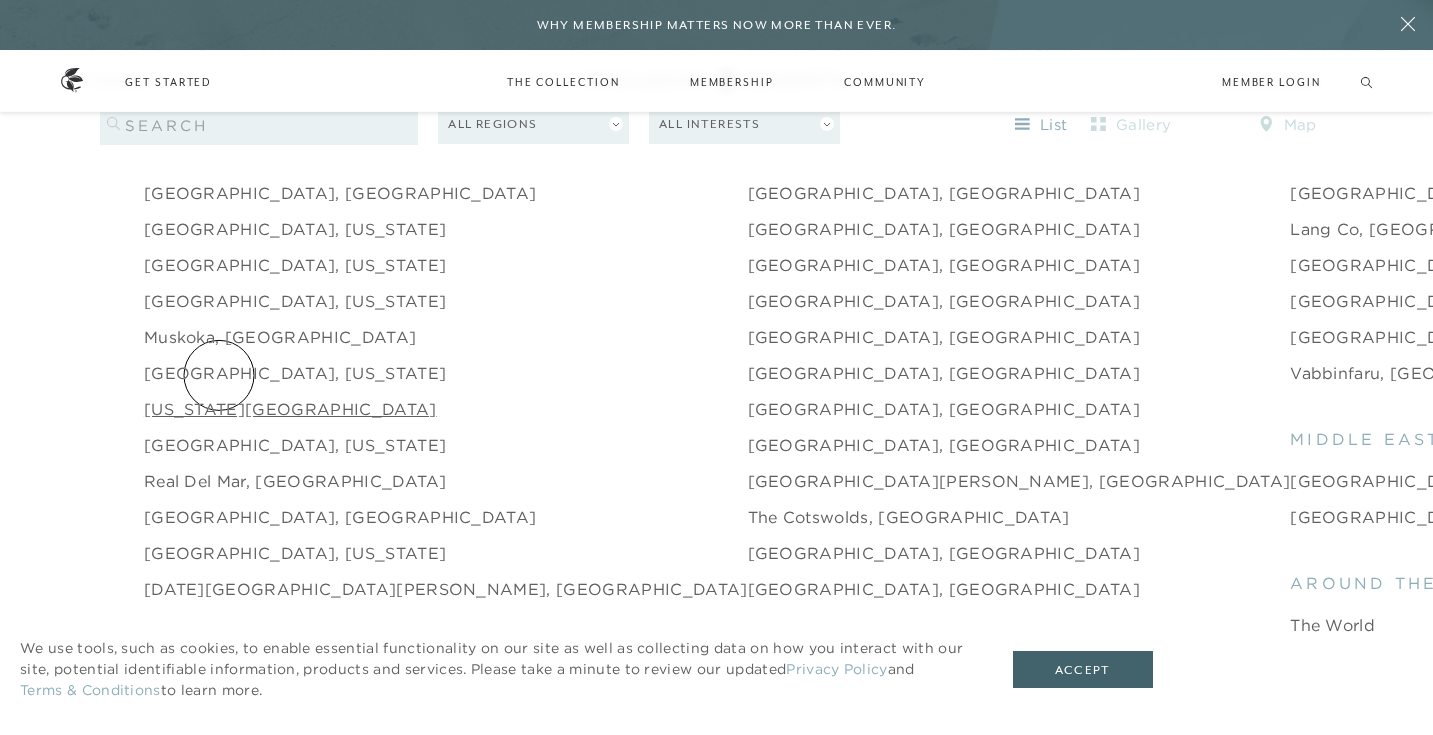 click on "[US_STATE][GEOGRAPHIC_DATA]" at bounding box center [290, 409] 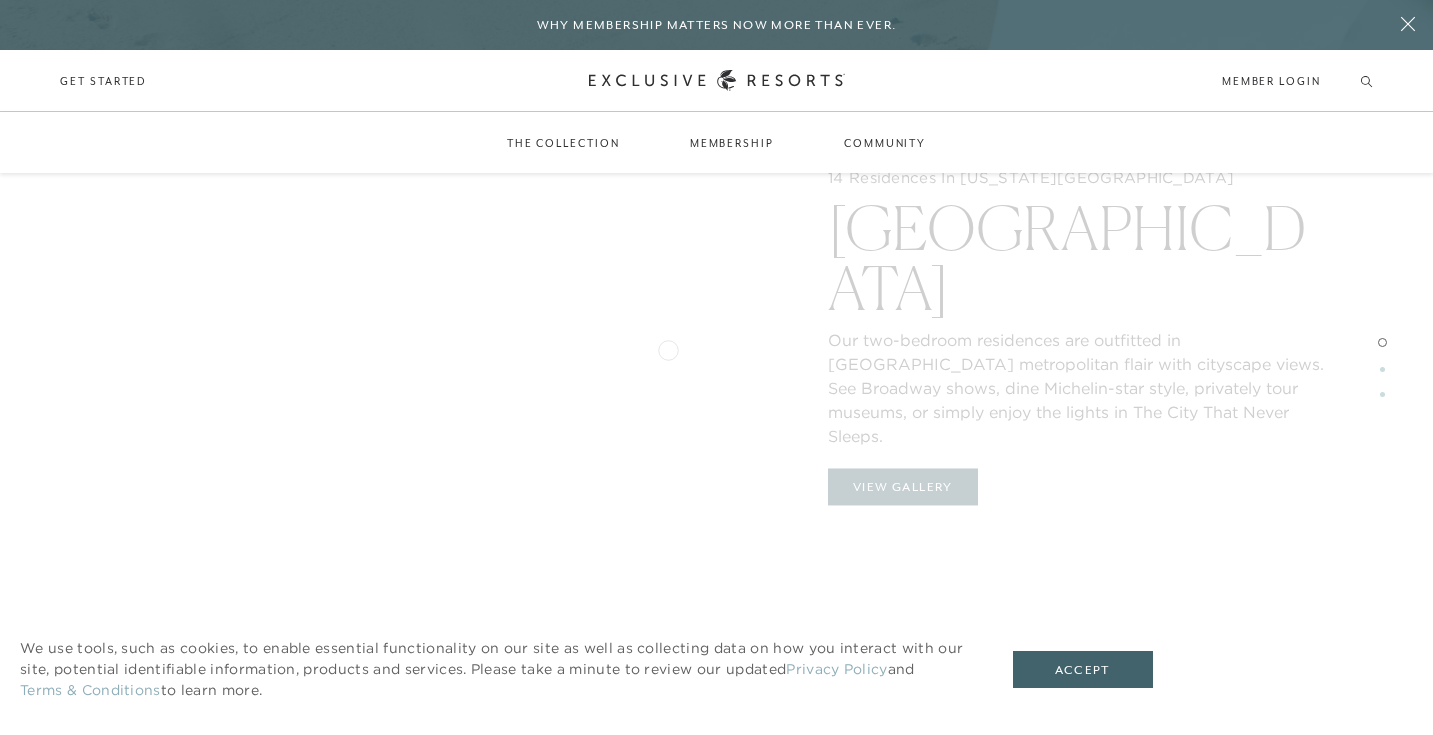 scroll, scrollTop: 2509, scrollLeft: 0, axis: vertical 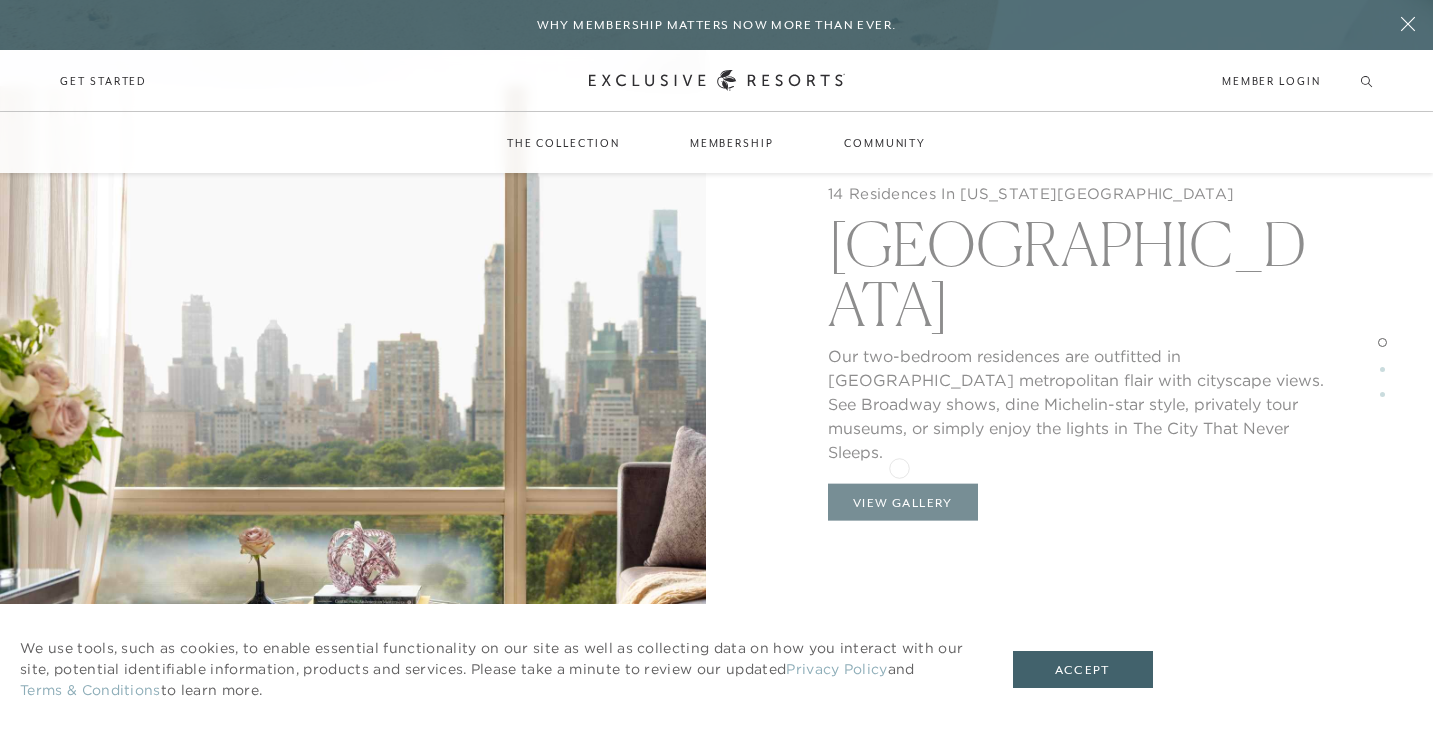 click on "14 Residences In [US_STATE][GEOGRAPHIC_DATA] Our two-bedroom residences are outfitted in [GEOGRAPHIC_DATA] metropolitan flair with cityscape views. See Broadway shows, dine Michelin-star style, privately tour museums, or simply enjoy the lights in The City That Never Sleeps. 14 Residences In [US_STATE][GEOGRAPHIC_DATA] Our two-bedroom residences are outfitted in chic metropolitan flair with cityscape views. See Broadway shows, dine Michelin-star style, privately tour museums, or simply enjoy the lights in The City That Never Sleeps. View Gallery 5 Residences In [US_STATE][GEOGRAPHIC_DATA] Trump [US_STATE] Whether in town for a quick business trip or a family weekend, take advantage of [PERSON_NAME] high-end amenities including a spa, pool, and full-service business center — plus the two Michelin star restaurant [PERSON_NAME][GEOGRAPHIC_DATA] 5 Residences In [US_STATE][GEOGRAPHIC_DATA] Trump [US_STATE][GEOGRAPHIC_DATA] 3 Residences In [US_STATE][GEOGRAPHIC_DATA] The Peninsula [US_STATE] 3 Residences In [US_STATE][GEOGRAPHIC_DATA] The Peninsula [US_STATE][GEOGRAPHIC_DATA]" at bounding box center [1080, 367] 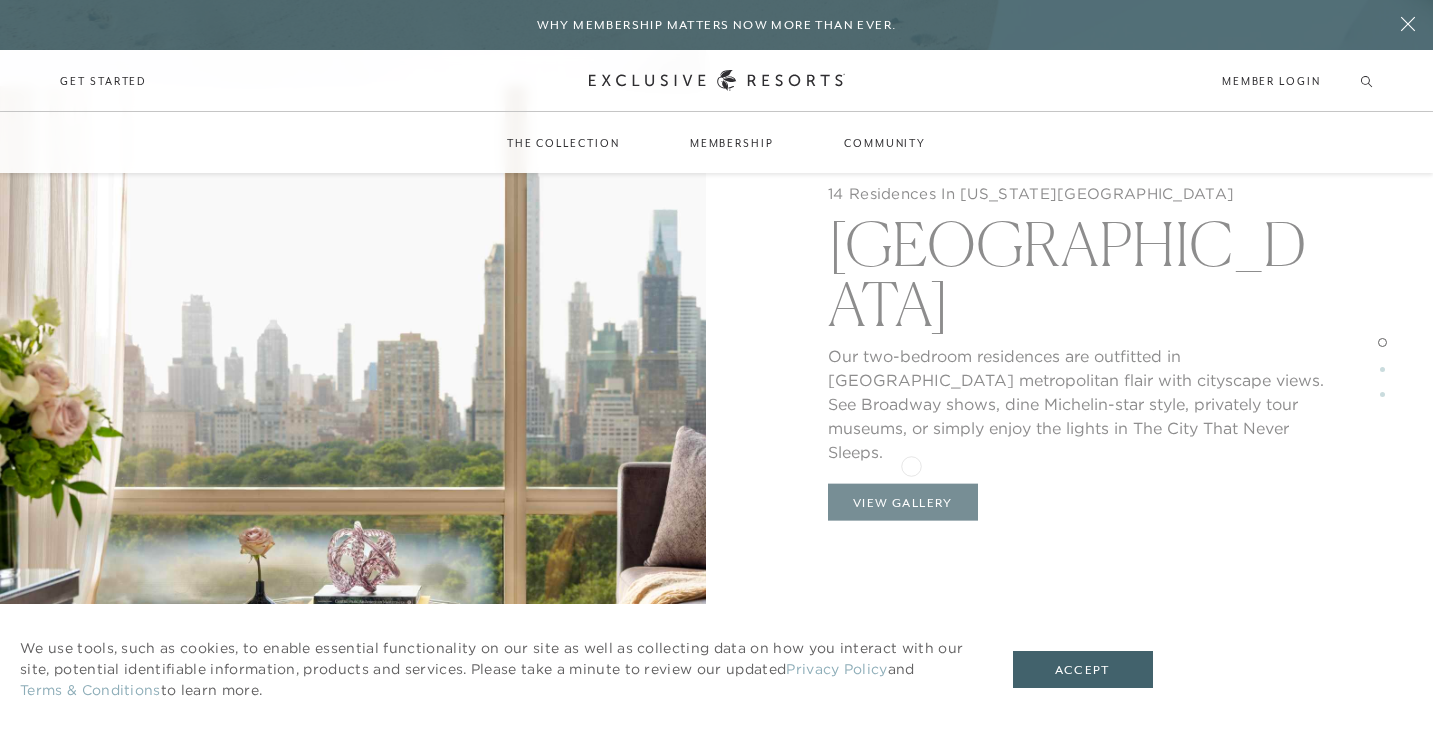 click on "14 Residences In [US_STATE][GEOGRAPHIC_DATA] Our two-bedroom residences are outfitted in [GEOGRAPHIC_DATA] metropolitan flair with cityscape views. See Broadway shows, dine Michelin-star style, privately tour museums, or simply enjoy the lights in The City That Never Sleeps. 14 Residences In [US_STATE][GEOGRAPHIC_DATA] Our two-bedroom residences are outfitted in chic metropolitan flair with cityscape views. See Broadway shows, dine Michelin-star style, privately tour museums, or simply enjoy the lights in The City That Never Sleeps. View Gallery 5 Residences In [US_STATE][GEOGRAPHIC_DATA] Trump [US_STATE] Whether in town for a quick business trip or a family weekend, take advantage of [PERSON_NAME] high-end amenities including a spa, pool, and full-service business center — plus the two Michelin star restaurant [PERSON_NAME][GEOGRAPHIC_DATA] 5 Residences In [US_STATE][GEOGRAPHIC_DATA] Trump [US_STATE][GEOGRAPHIC_DATA] 3 Residences In [US_STATE][GEOGRAPHIC_DATA] The Peninsula [US_STATE] 3 Residences In [US_STATE][GEOGRAPHIC_DATA] The Peninsula [US_STATE][GEOGRAPHIC_DATA]" at bounding box center (1080, 367) 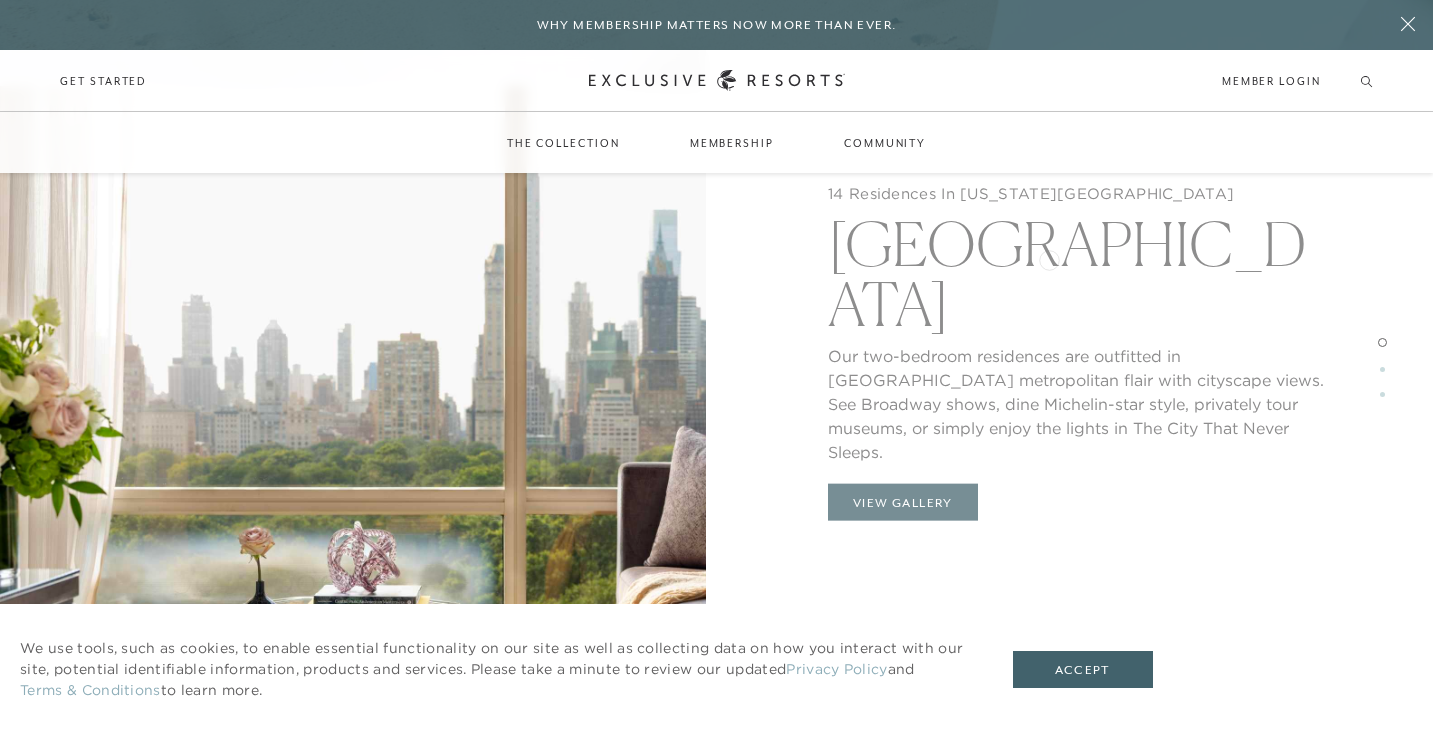 click on "14 Residences In [US_STATE][GEOGRAPHIC_DATA] Our two-bedroom residences are outfitted in [GEOGRAPHIC_DATA] metropolitan flair with cityscape views. See Broadway shows, dine Michelin-star style, privately tour museums, or simply enjoy the lights in The City That Never Sleeps. 14 Residences In [US_STATE][GEOGRAPHIC_DATA] Our two-bedroom residences are outfitted in chic metropolitan flair with cityscape views. See Broadway shows, dine Michelin-star style, privately tour museums, or simply enjoy the lights in The City That Never Sleeps. View Gallery 5 Residences In [US_STATE][GEOGRAPHIC_DATA] Trump [US_STATE] Whether in town for a quick business trip or a family weekend, take advantage of [PERSON_NAME] high-end amenities including a spa, pool, and full-service business center — plus the two Michelin star restaurant [PERSON_NAME][GEOGRAPHIC_DATA] 5 Residences In [US_STATE][GEOGRAPHIC_DATA] Trump [US_STATE][GEOGRAPHIC_DATA] 3 Residences In [US_STATE][GEOGRAPHIC_DATA] The Peninsula [US_STATE] 3 Residences In [US_STATE][GEOGRAPHIC_DATA] The Peninsula [US_STATE][GEOGRAPHIC_DATA]" at bounding box center [1080, 367] 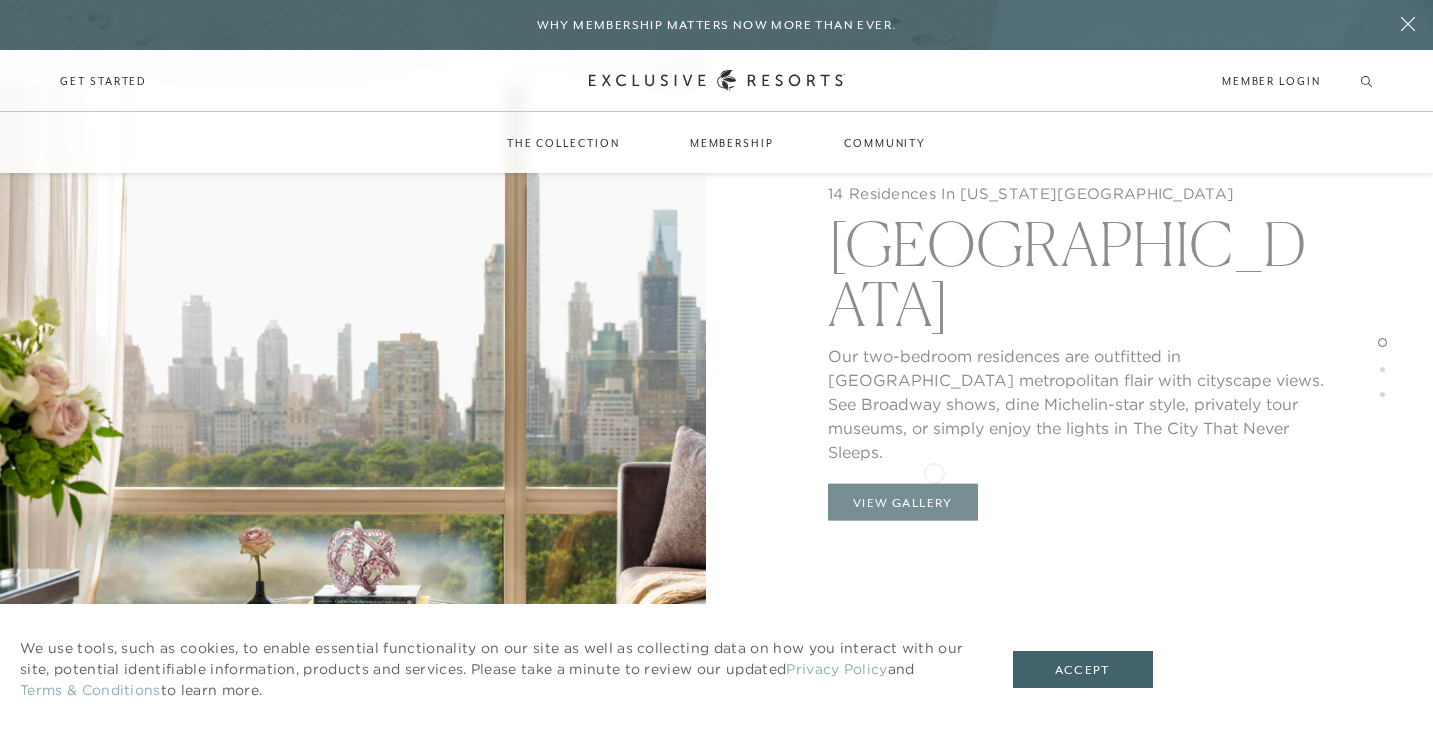 click on "14 Residences In [US_STATE][GEOGRAPHIC_DATA] Our two-bedroom residences are outfitted in [GEOGRAPHIC_DATA] metropolitan flair with cityscape views. See Broadway shows, dine Michelin-star style, privately tour museums, or simply enjoy the lights in The City That Never Sleeps. 14 Residences In [US_STATE][GEOGRAPHIC_DATA] Our two-bedroom residences are outfitted in chic metropolitan flair with cityscape views. See Broadway shows, dine Michelin-star style, privately tour museums, or simply enjoy the lights in The City That Never Sleeps. View Gallery 5 Residences In [US_STATE][GEOGRAPHIC_DATA] Trump [US_STATE] Whether in town for a quick business trip or a family weekend, take advantage of [PERSON_NAME] high-end amenities including a spa, pool, and full-service business center — plus the two Michelin star restaurant [PERSON_NAME][GEOGRAPHIC_DATA] 5 Residences In [US_STATE][GEOGRAPHIC_DATA] Trump [US_STATE][GEOGRAPHIC_DATA] 3 Residences In [US_STATE][GEOGRAPHIC_DATA] The Peninsula [US_STATE] 3 Residences In [US_STATE][GEOGRAPHIC_DATA] The Peninsula [US_STATE][GEOGRAPHIC_DATA]" at bounding box center [1080, 367] 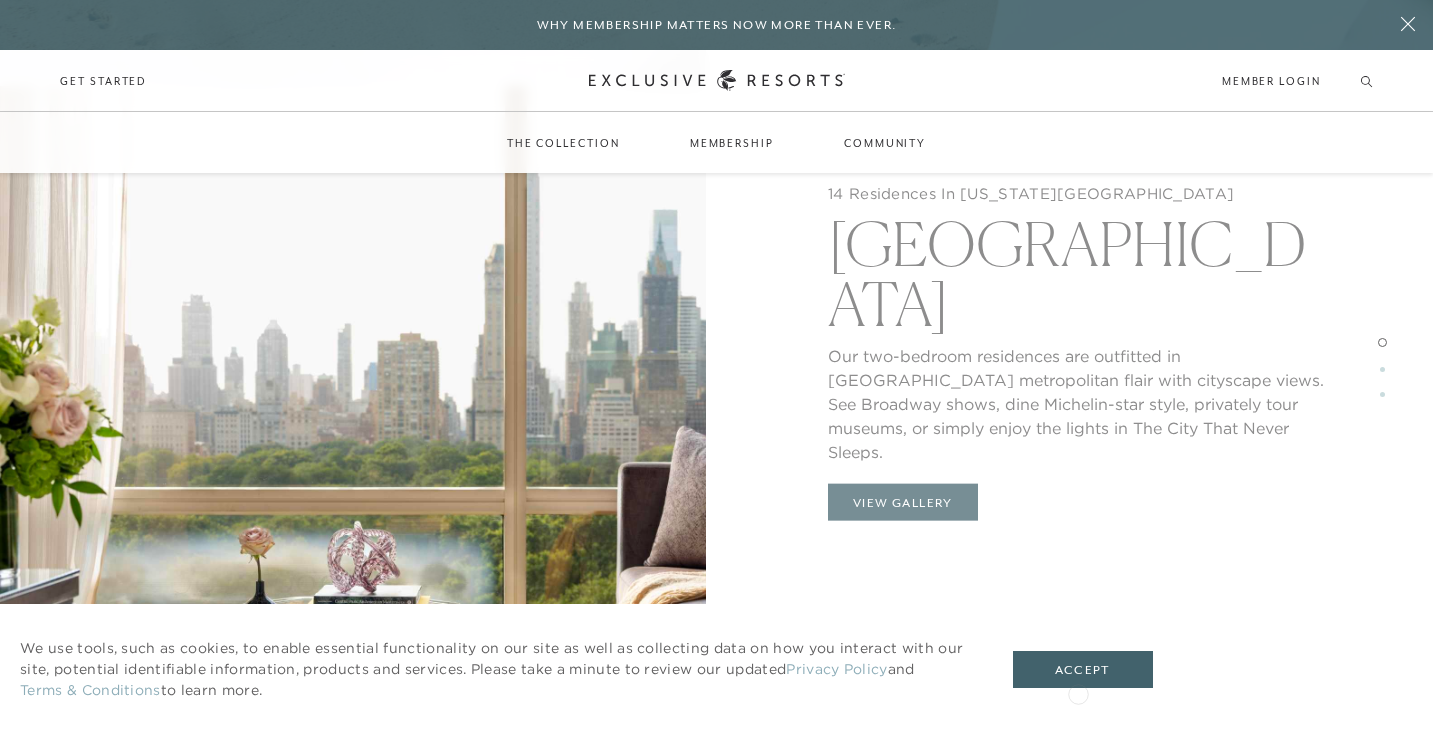 click on "We use tools, such as cookies, to enable essential functionality on our site as well as collecting data on how you interact with our site, potential identifiable information, products and services. Please take a minute to review our updated  Privacy Policy  and  Terms & Conditions  to learn more.   Accept" at bounding box center [586, 669] 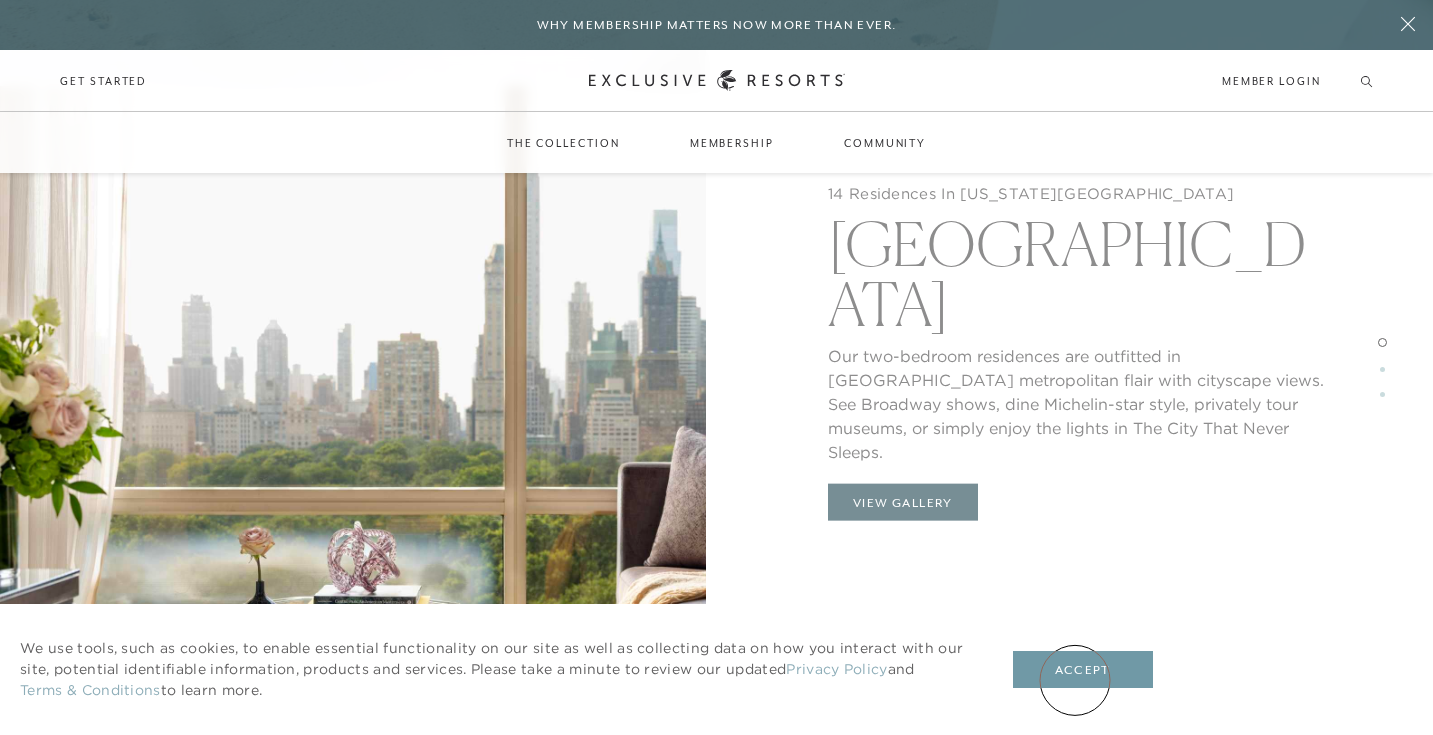 click on "Accept" at bounding box center (1083, 670) 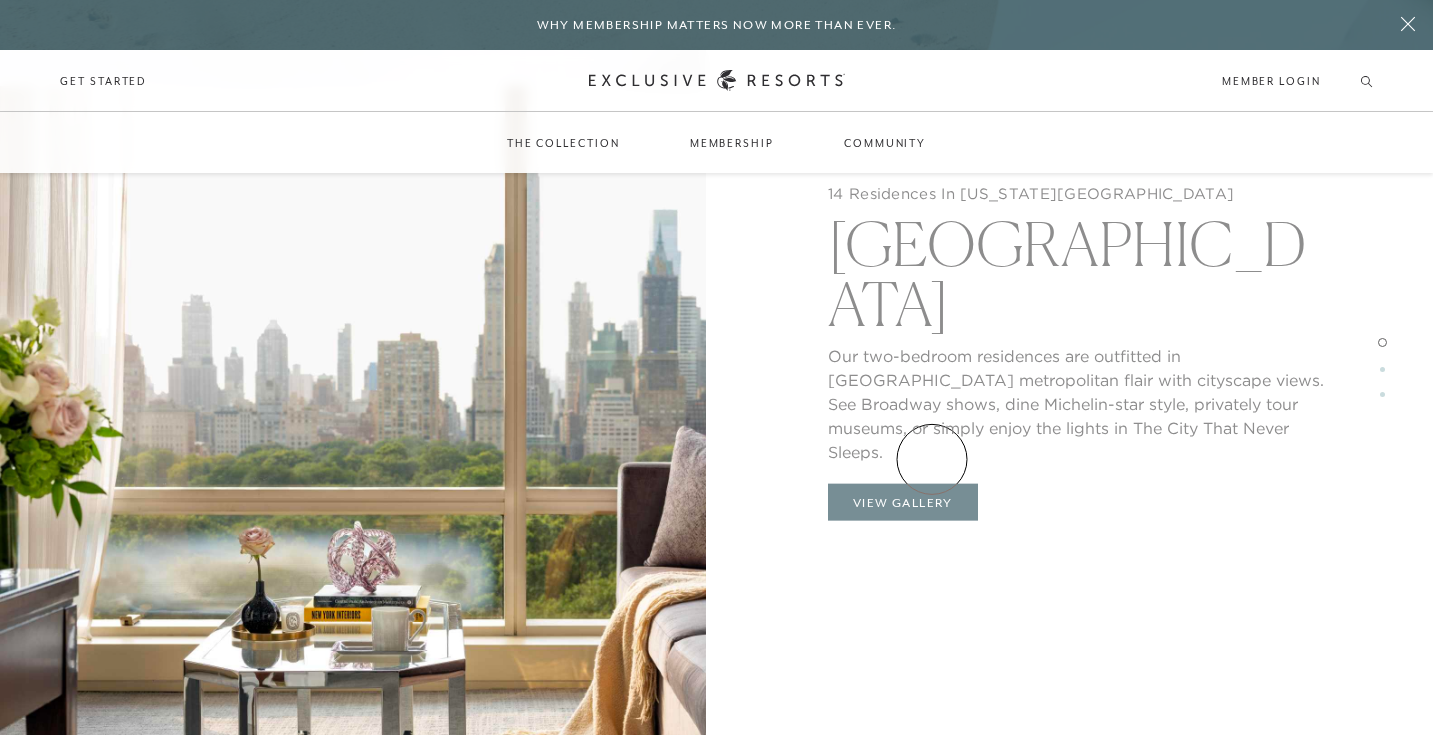 click on "14 Residences In [US_STATE][GEOGRAPHIC_DATA] Our two-bedroom residences are outfitted in [GEOGRAPHIC_DATA] metropolitan flair with cityscape views. See Broadway shows, dine Michelin-star style, privately tour museums, or simply enjoy the lights in The City That Never Sleeps. 14 Residences In [US_STATE][GEOGRAPHIC_DATA] Our two-bedroom residences are outfitted in chic metropolitan flair with cityscape views. See Broadway shows, dine Michelin-star style, privately tour museums, or simply enjoy the lights in The City That Never Sleeps. View Gallery 5 Residences In [US_STATE][GEOGRAPHIC_DATA] Trump [US_STATE] Whether in town for a quick business trip or a family weekend, take advantage of [PERSON_NAME] high-end amenities including a spa, pool, and full-service business center — plus the two Michelin star restaurant [PERSON_NAME][GEOGRAPHIC_DATA] 5 Residences In [US_STATE][GEOGRAPHIC_DATA] Trump [US_STATE][GEOGRAPHIC_DATA] 3 Residences In [US_STATE][GEOGRAPHIC_DATA] The Peninsula [US_STATE] 3 Residences In [US_STATE][GEOGRAPHIC_DATA] The Peninsula [US_STATE][GEOGRAPHIC_DATA]" at bounding box center (1080, 367) 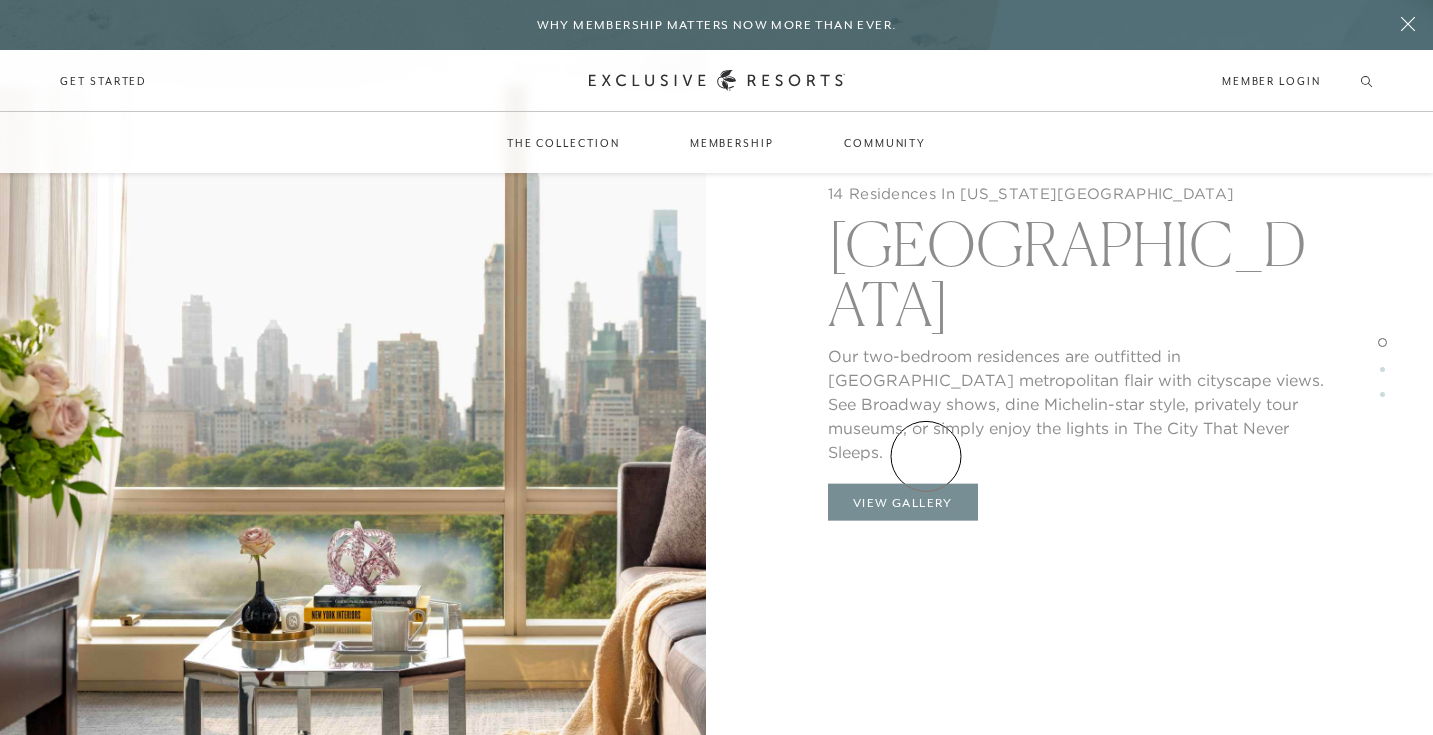 click on "14 Residences In [US_STATE][GEOGRAPHIC_DATA] Our two-bedroom residences are outfitted in [GEOGRAPHIC_DATA] metropolitan flair with cityscape views. See Broadway shows, dine Michelin-star style, privately tour museums, or simply enjoy the lights in The City That Never Sleeps. 14 Residences In [US_STATE][GEOGRAPHIC_DATA] Our two-bedroom residences are outfitted in chic metropolitan flair with cityscape views. See Broadway shows, dine Michelin-star style, privately tour museums, or simply enjoy the lights in The City That Never Sleeps. View Gallery 5 Residences In [US_STATE][GEOGRAPHIC_DATA] Trump [US_STATE] Whether in town for a quick business trip or a family weekend, take advantage of [PERSON_NAME] high-end amenities including a spa, pool, and full-service business center — plus the two Michelin star restaurant [PERSON_NAME][GEOGRAPHIC_DATA] 5 Residences In [US_STATE][GEOGRAPHIC_DATA] Trump [US_STATE][GEOGRAPHIC_DATA] 3 Residences In [US_STATE][GEOGRAPHIC_DATA] The Peninsula [US_STATE] 3 Residences In [US_STATE][GEOGRAPHIC_DATA] The Peninsula [US_STATE][GEOGRAPHIC_DATA]" at bounding box center (1080, 367) 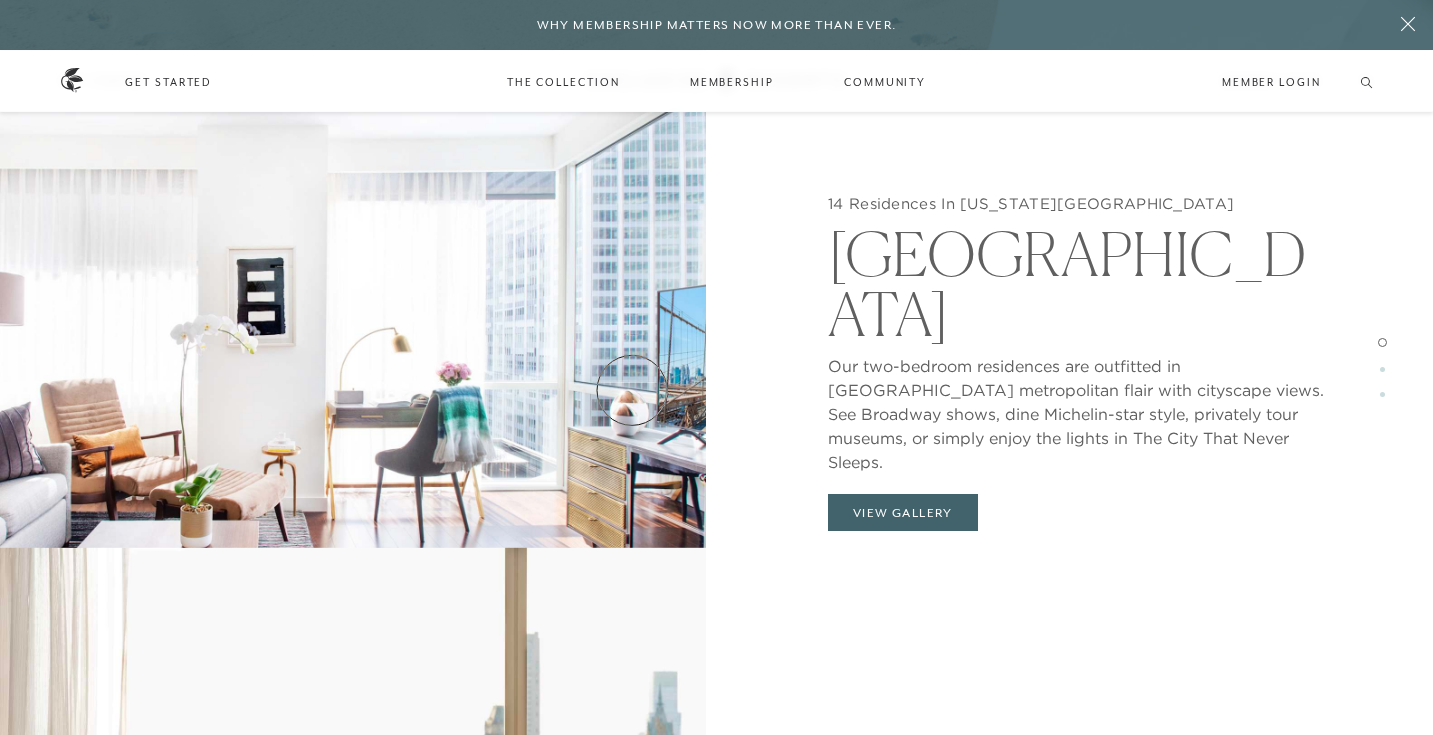 scroll, scrollTop: 2045, scrollLeft: 0, axis: vertical 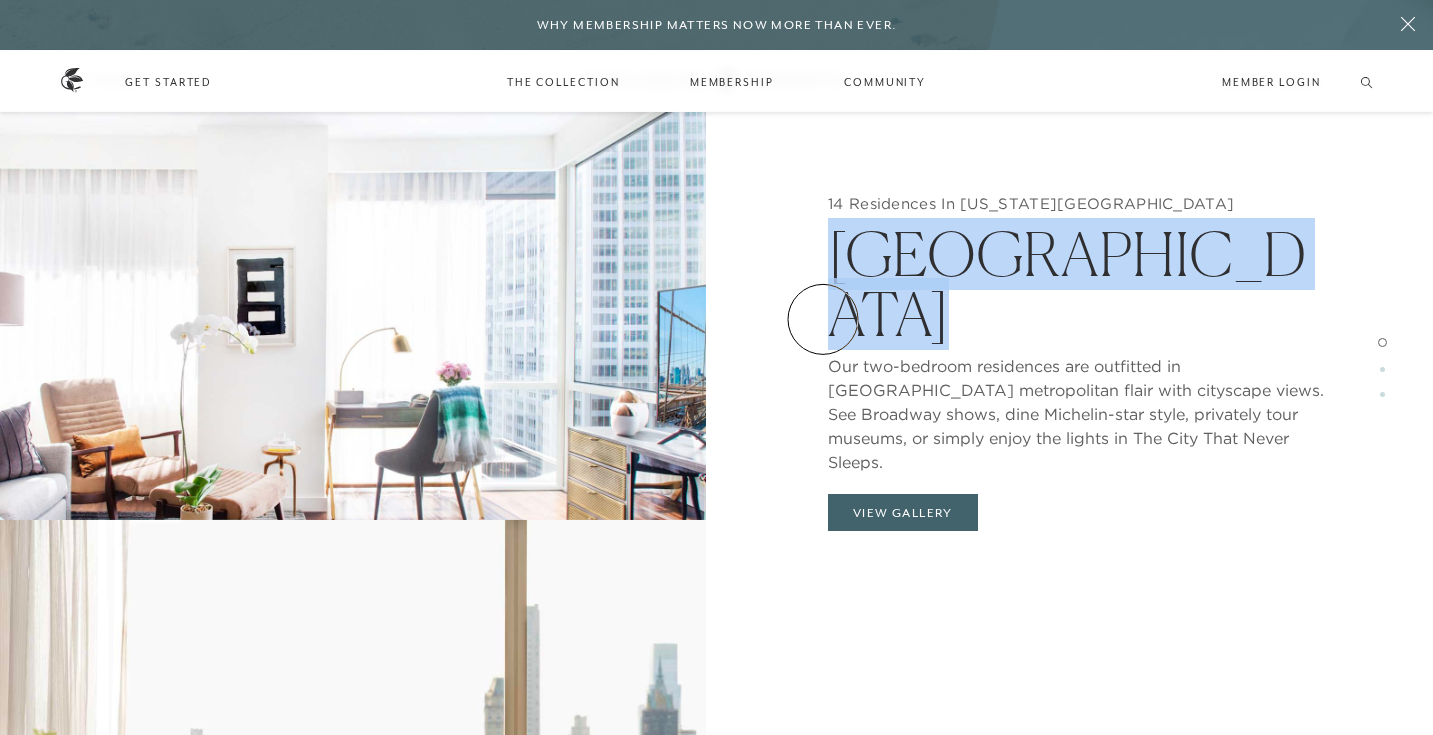 drag, startPoint x: 1263, startPoint y: 307, endPoint x: 823, endPoint y: 319, distance: 440.1636 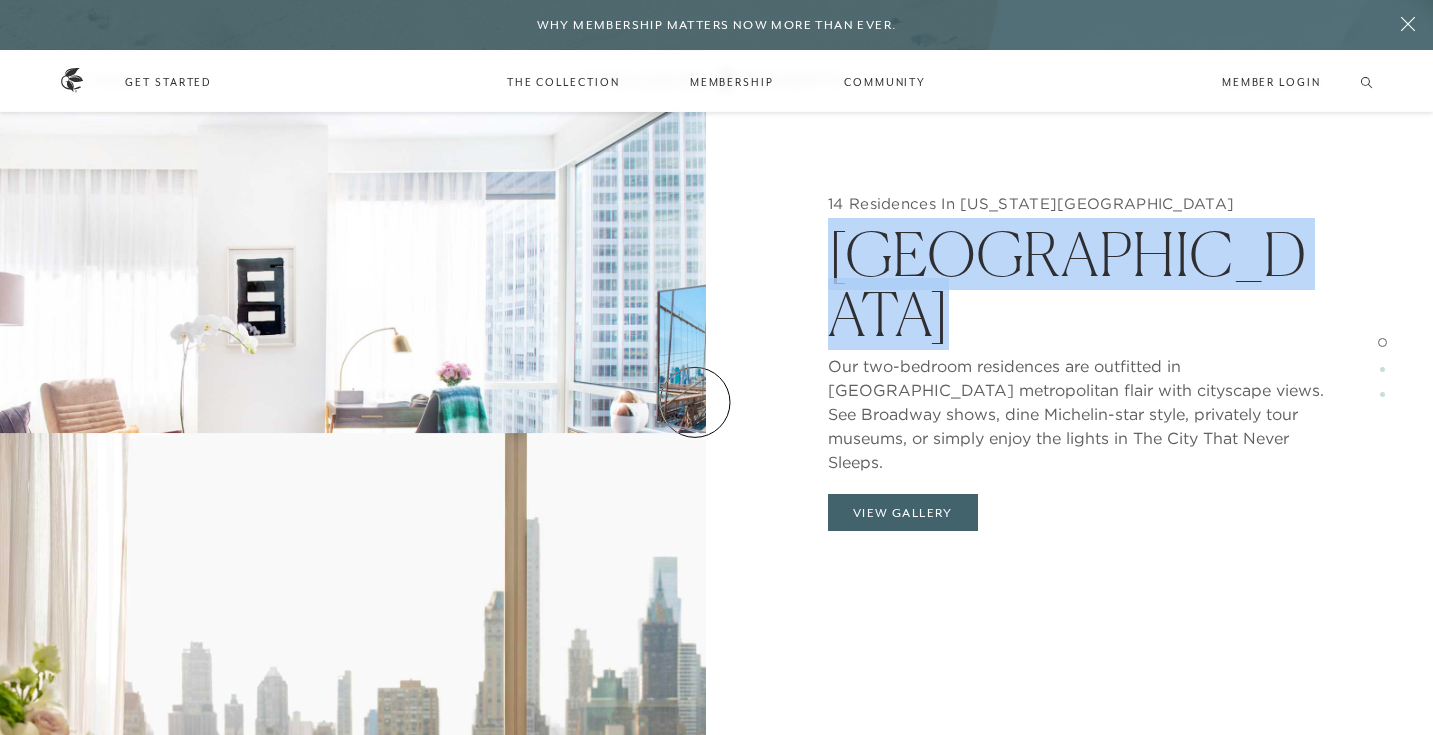 scroll, scrollTop: 2119, scrollLeft: 0, axis: vertical 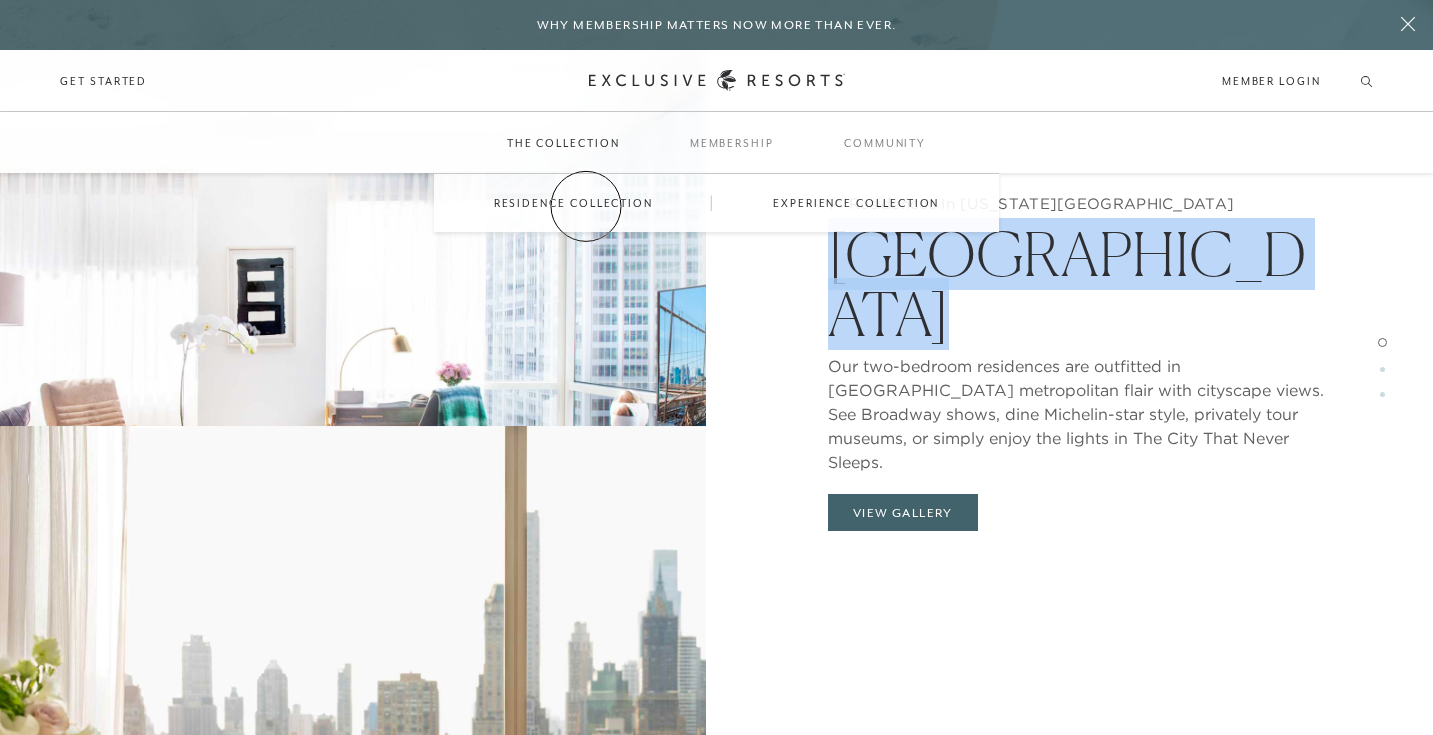 click on "Residence Collection" at bounding box center [573, 203] 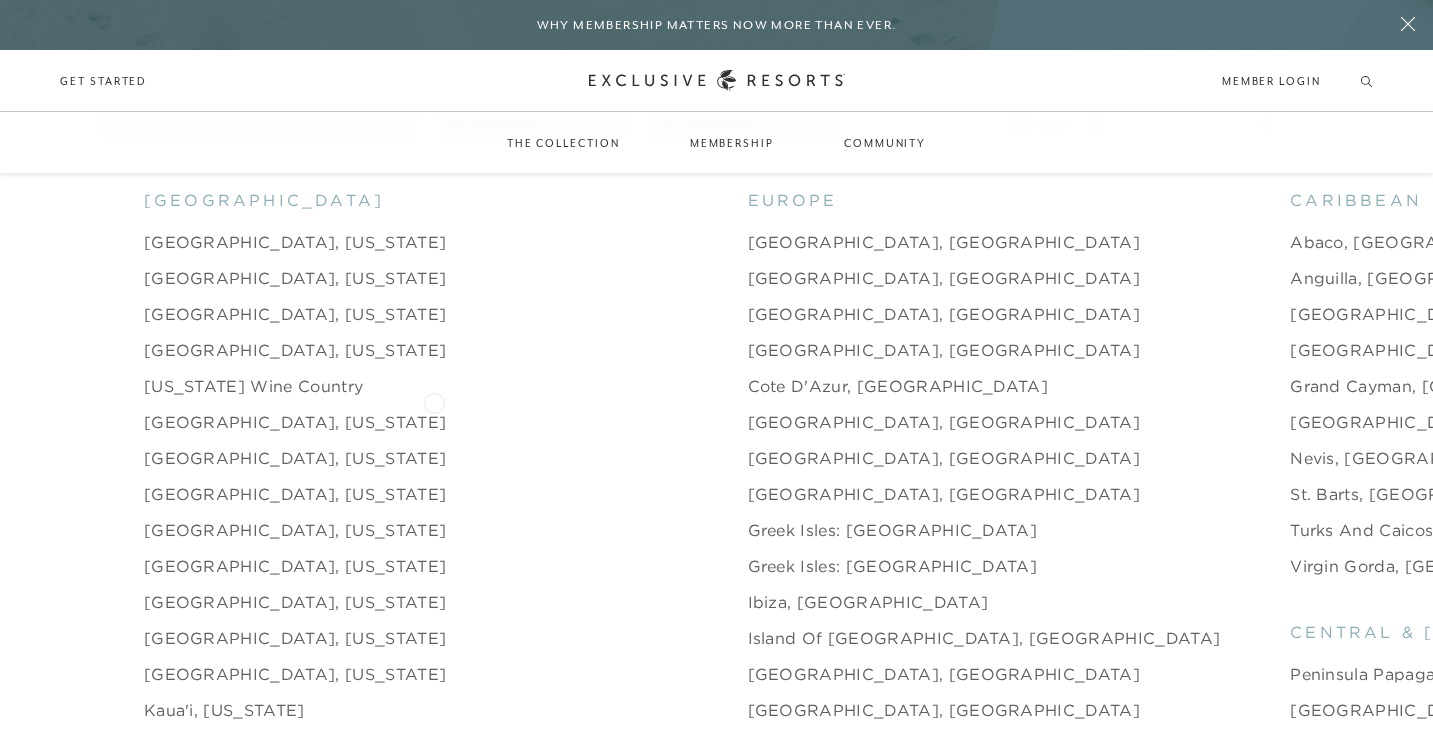 scroll, scrollTop: 1979, scrollLeft: 0, axis: vertical 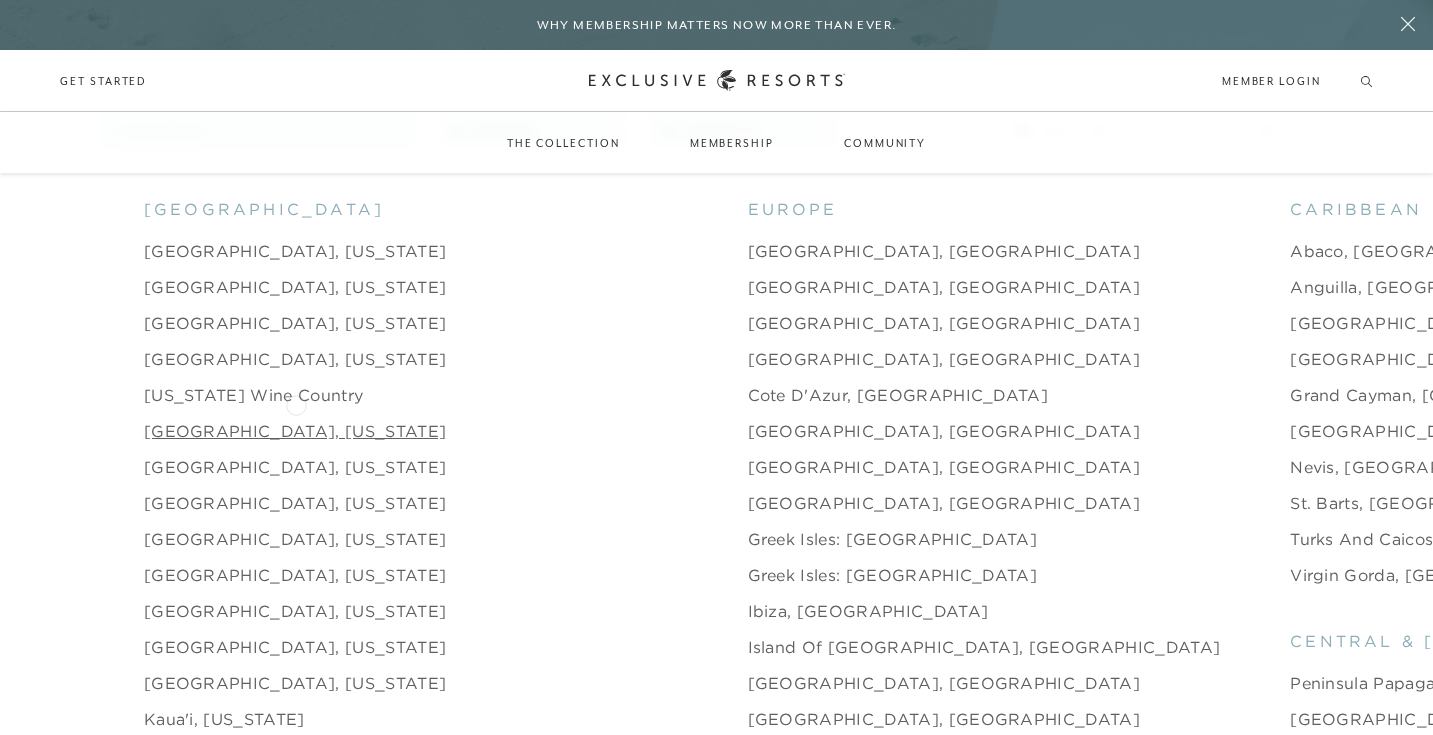 click on "[GEOGRAPHIC_DATA], [US_STATE]" at bounding box center (295, 431) 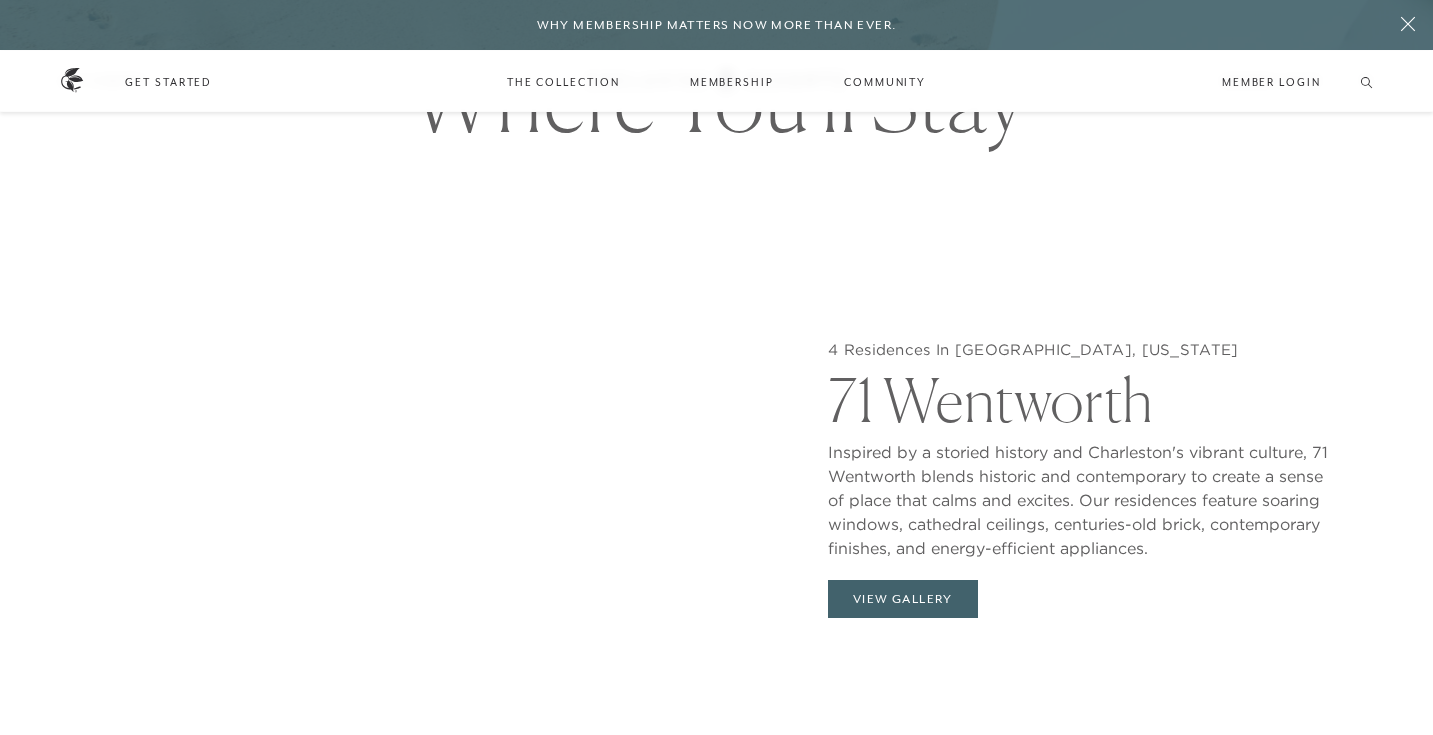 scroll, scrollTop: 1864, scrollLeft: 0, axis: vertical 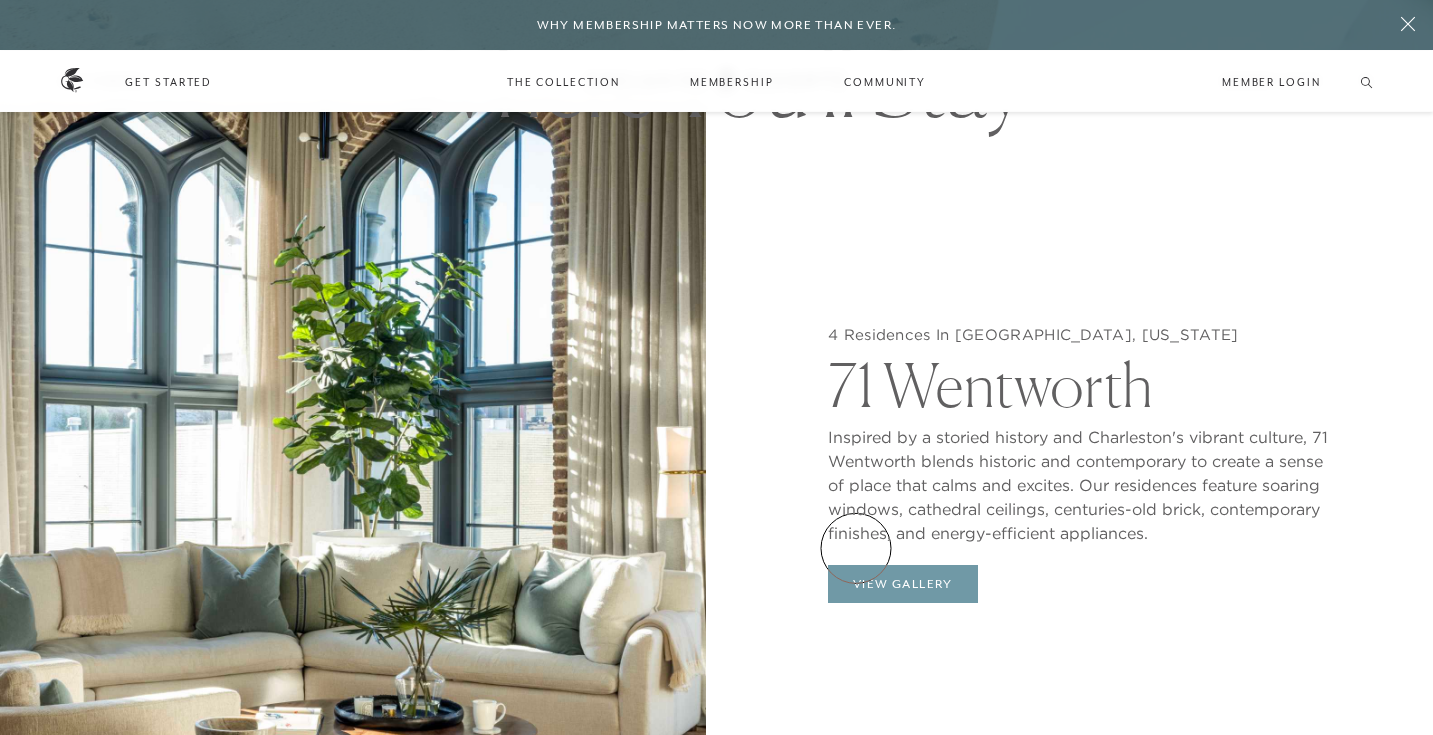 click on "View Gallery" at bounding box center (903, 584) 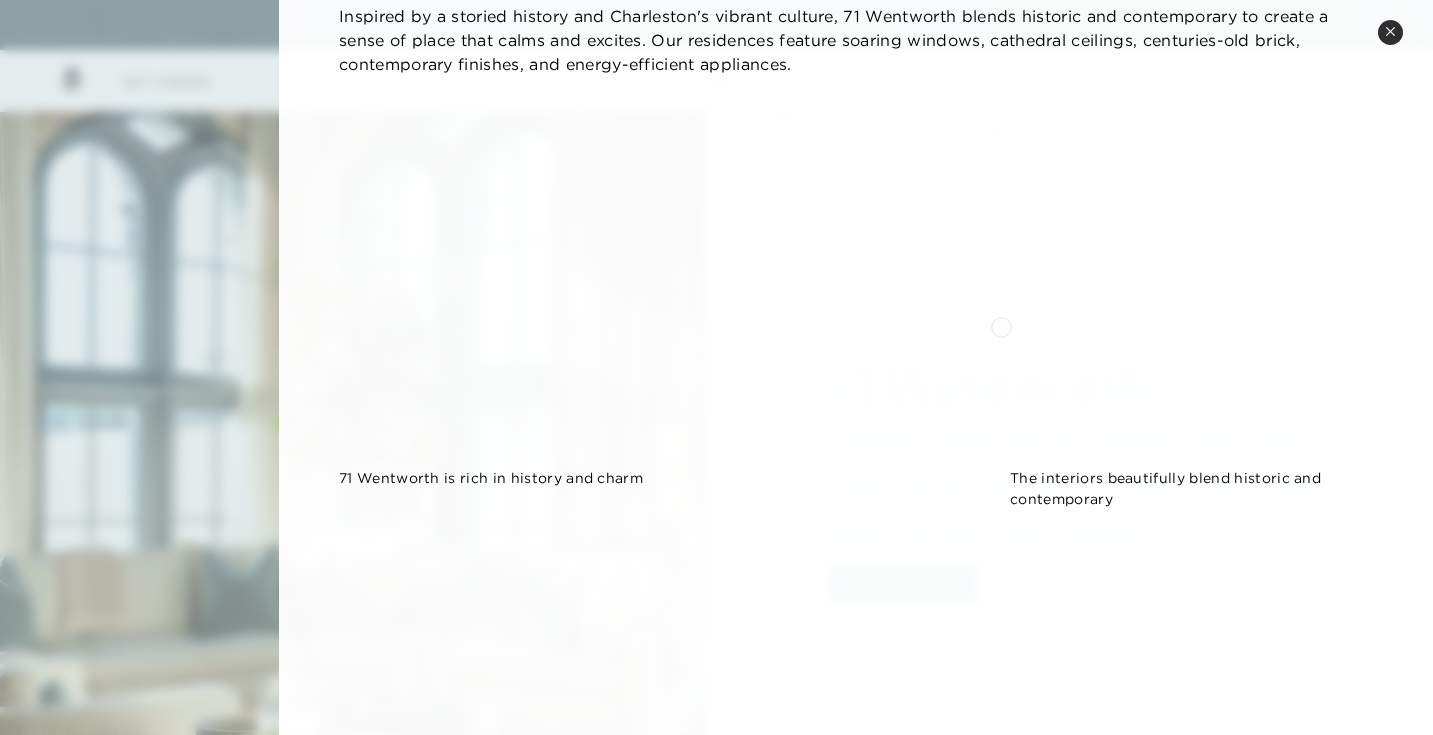 scroll, scrollTop: 505, scrollLeft: 0, axis: vertical 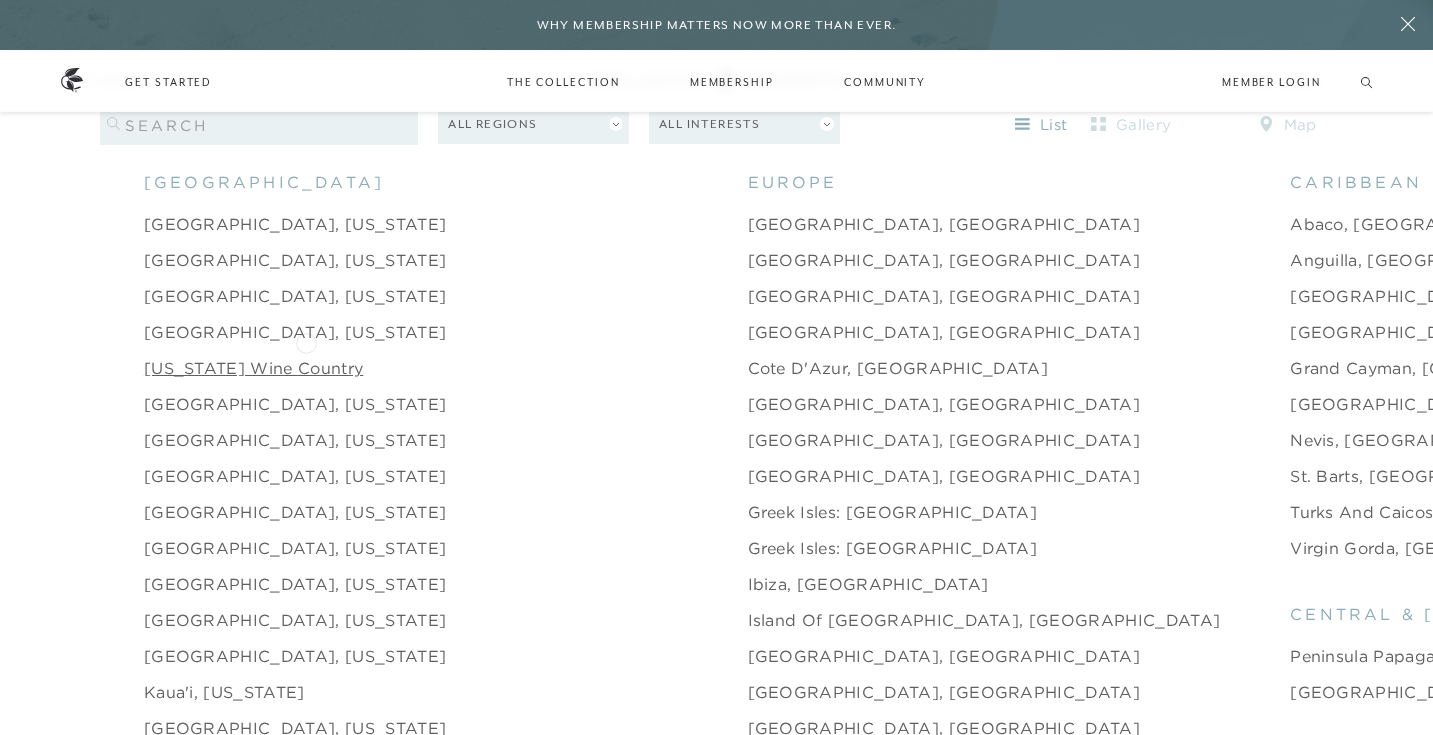 click on "[US_STATE] Wine Country" at bounding box center (253, 368) 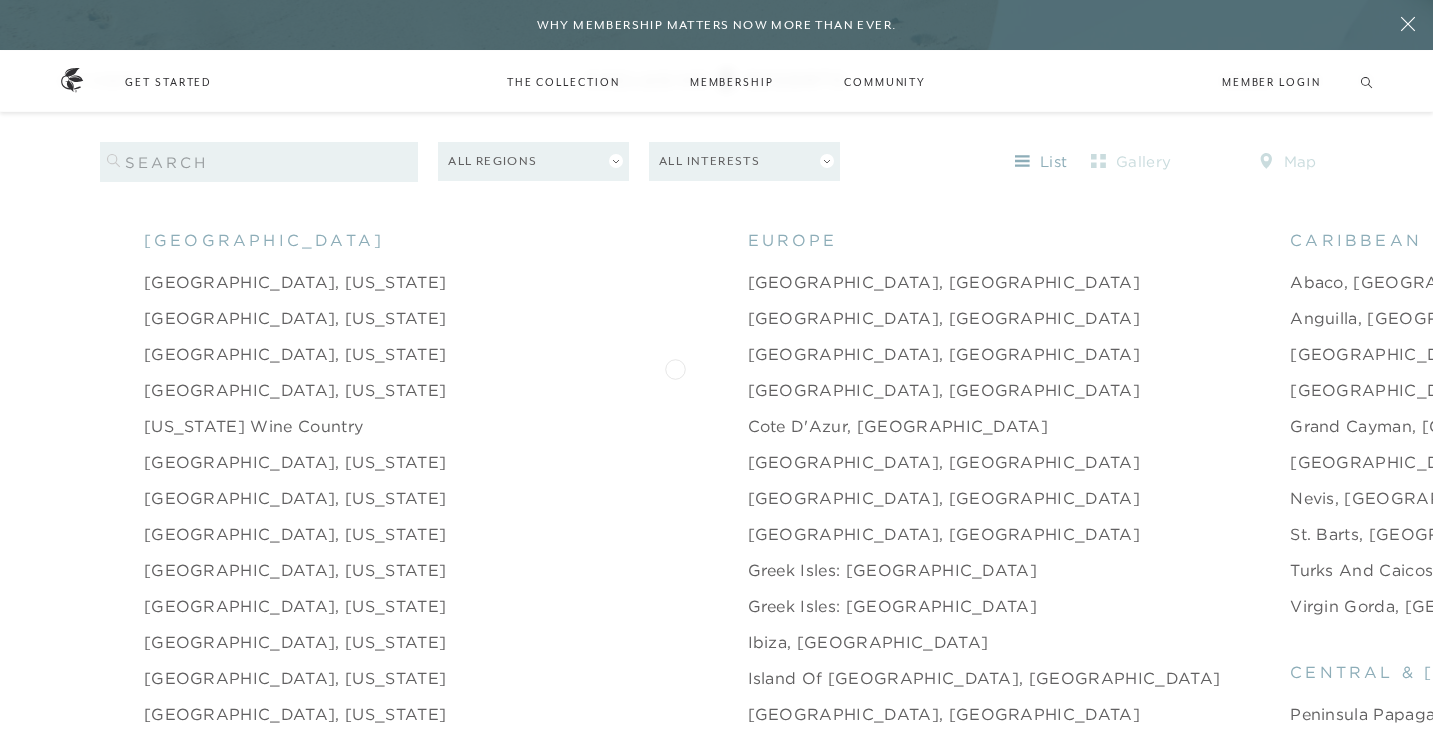 scroll, scrollTop: 1972, scrollLeft: 0, axis: vertical 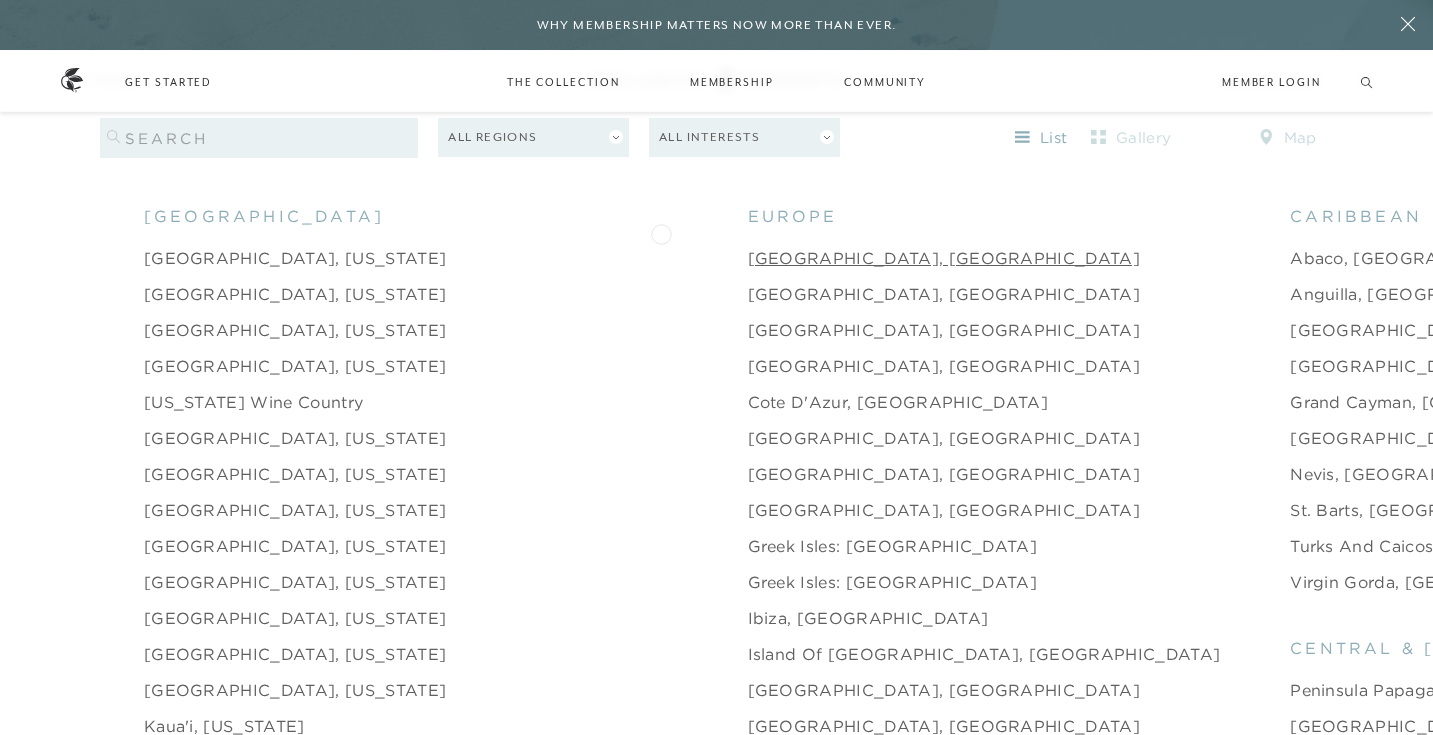 click on "[GEOGRAPHIC_DATA], [GEOGRAPHIC_DATA]" at bounding box center (944, 258) 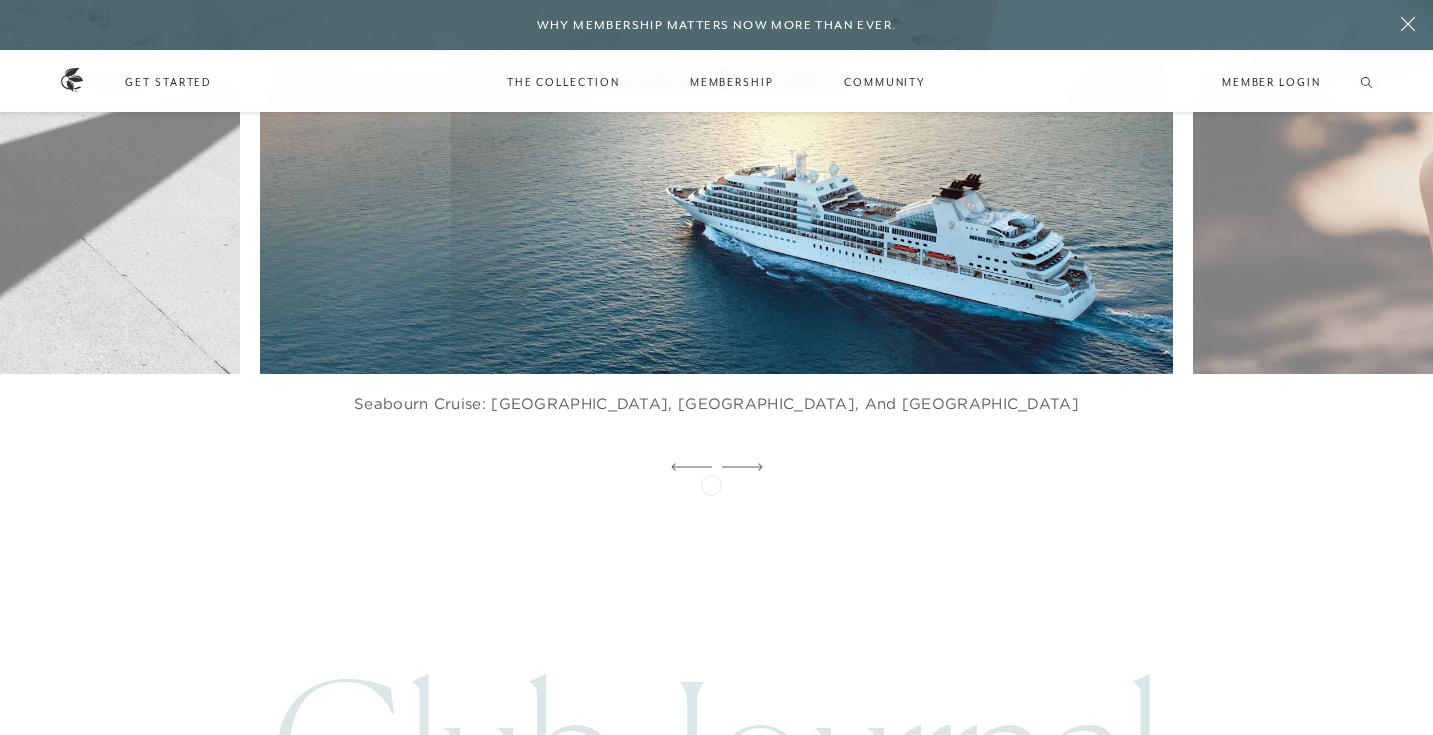 scroll, scrollTop: 7125, scrollLeft: 0, axis: vertical 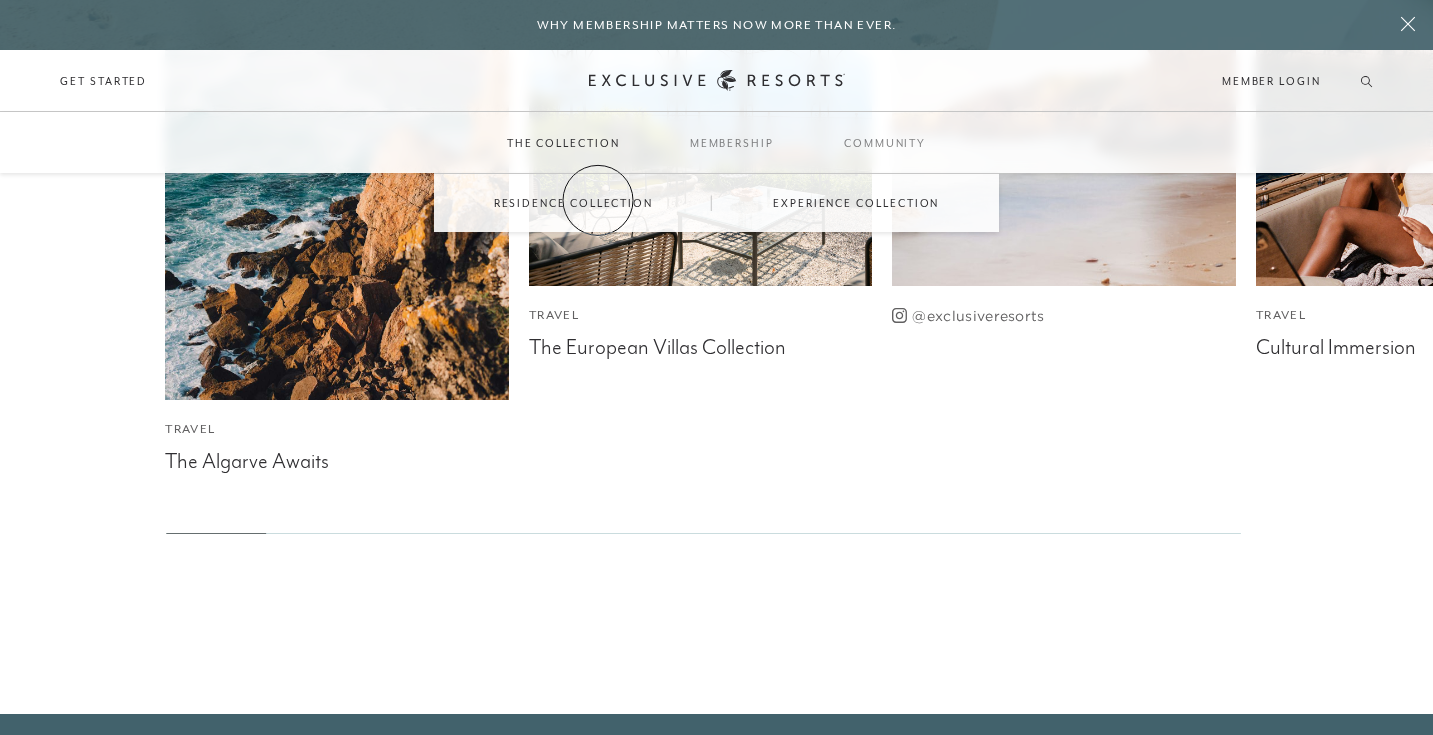click on "Residence Collection" at bounding box center (573, 203) 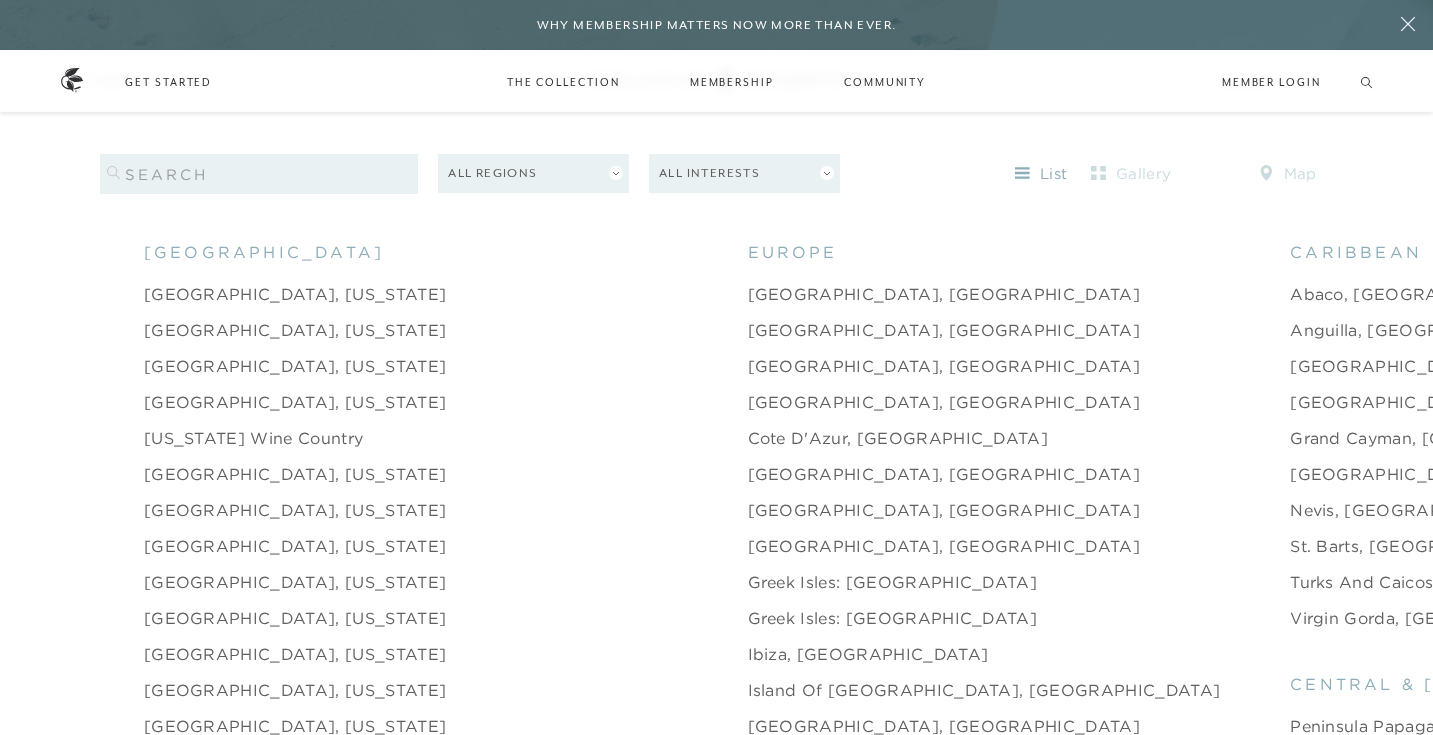 scroll, scrollTop: 1942, scrollLeft: 0, axis: vertical 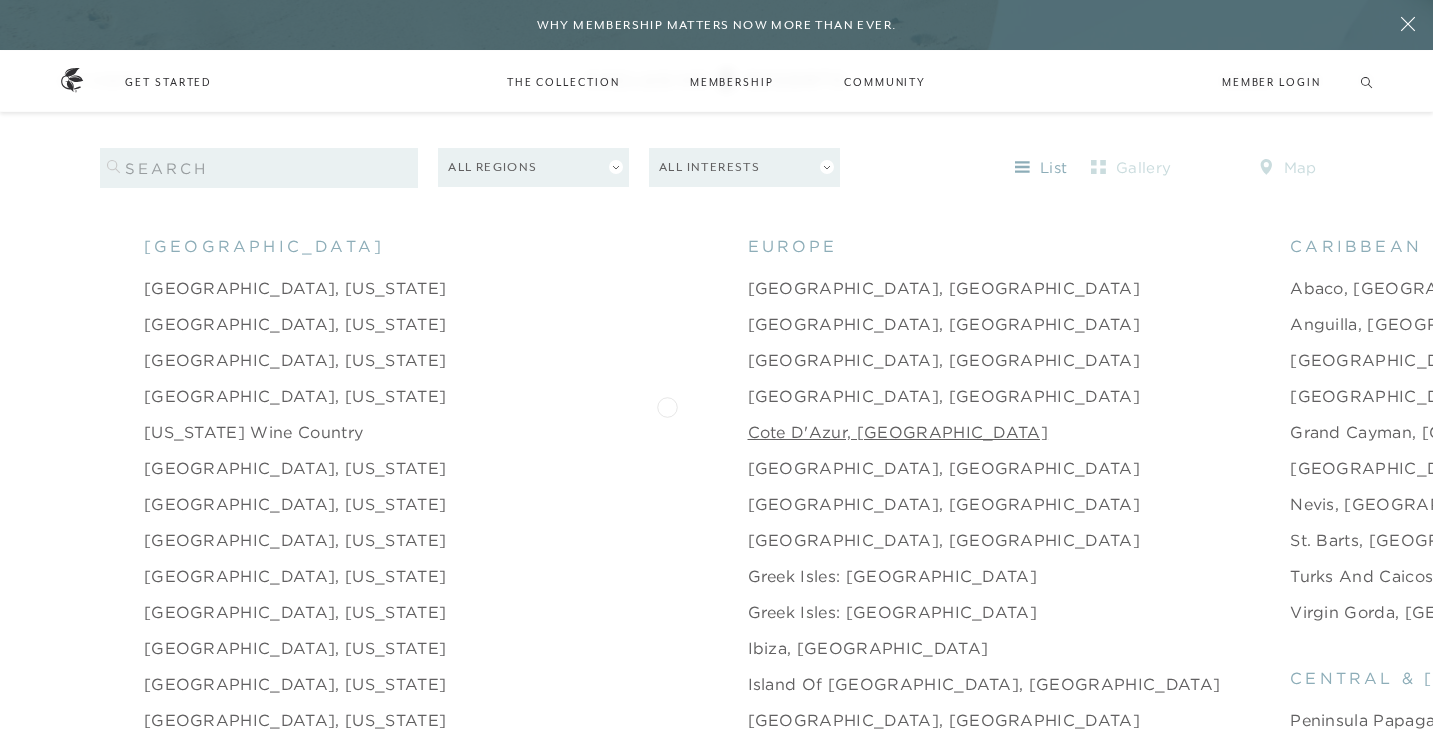 click on "Cote d'Azur, [GEOGRAPHIC_DATA]" at bounding box center (898, 432) 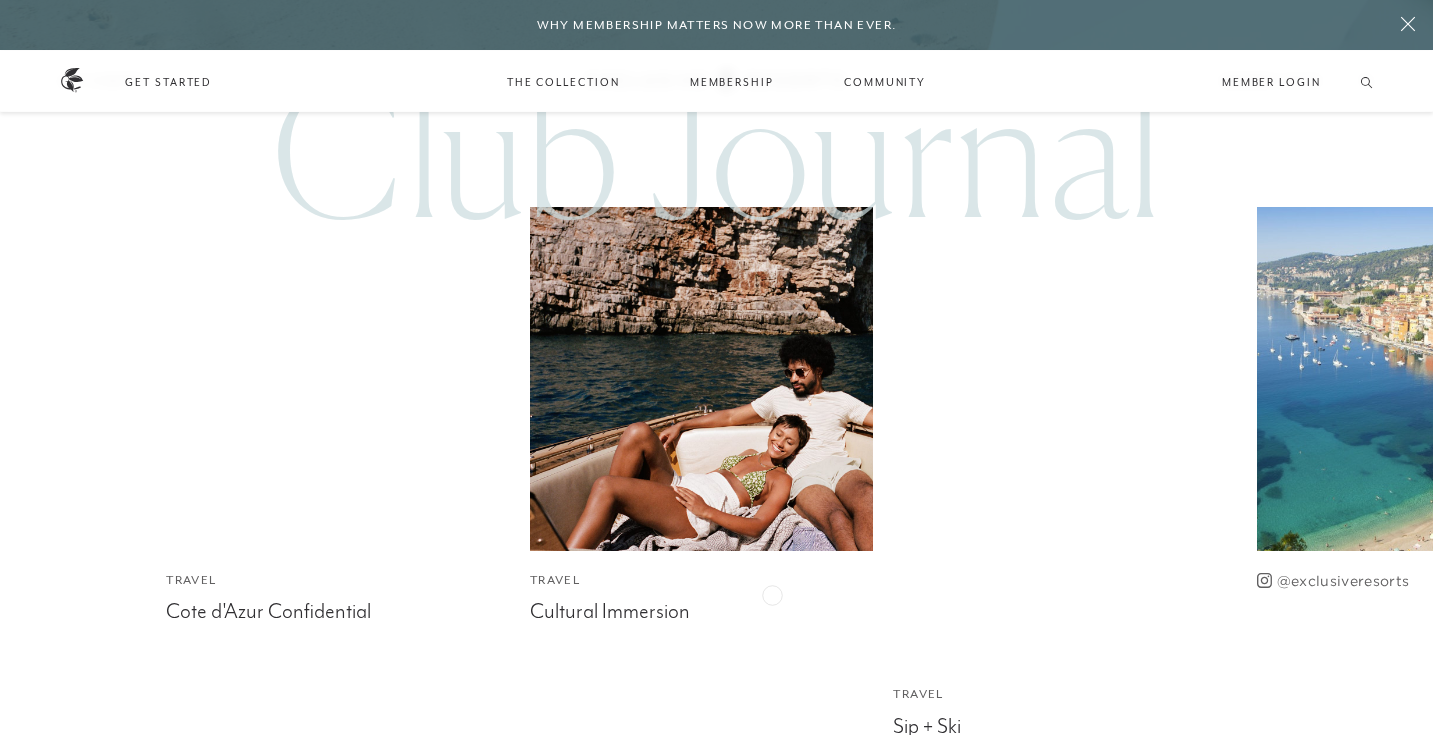 scroll, scrollTop: 3872, scrollLeft: 0, axis: vertical 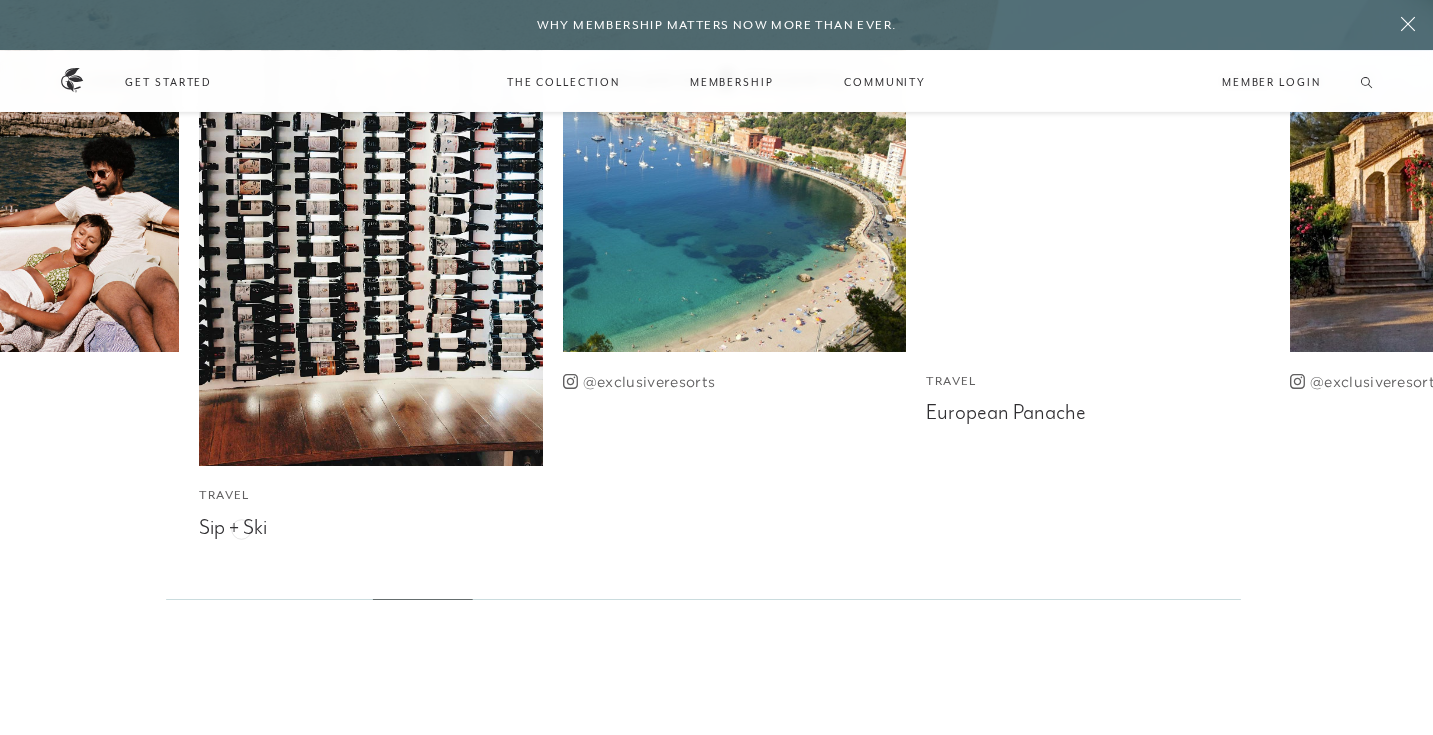 click on "Sip + Ski" at bounding box center (371, 525) 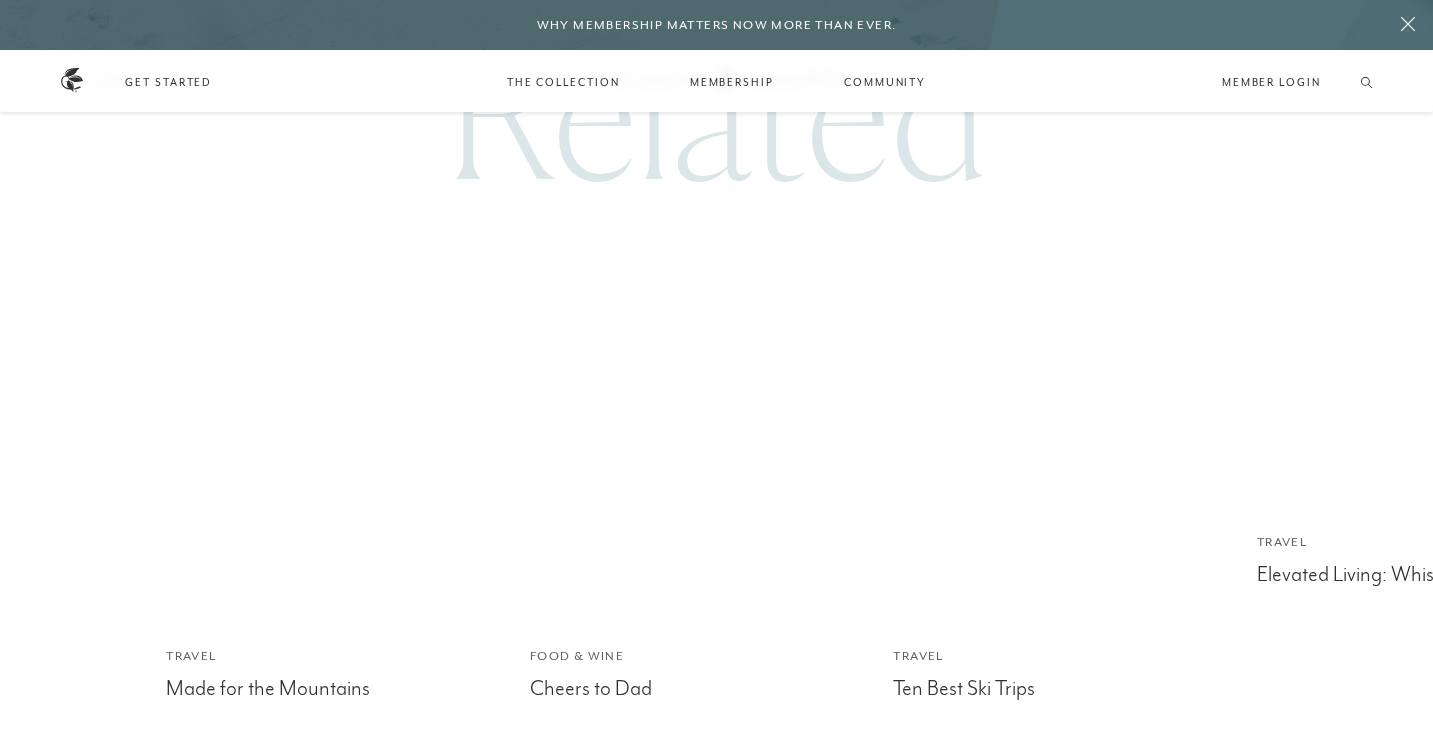 scroll, scrollTop: 4972, scrollLeft: 0, axis: vertical 